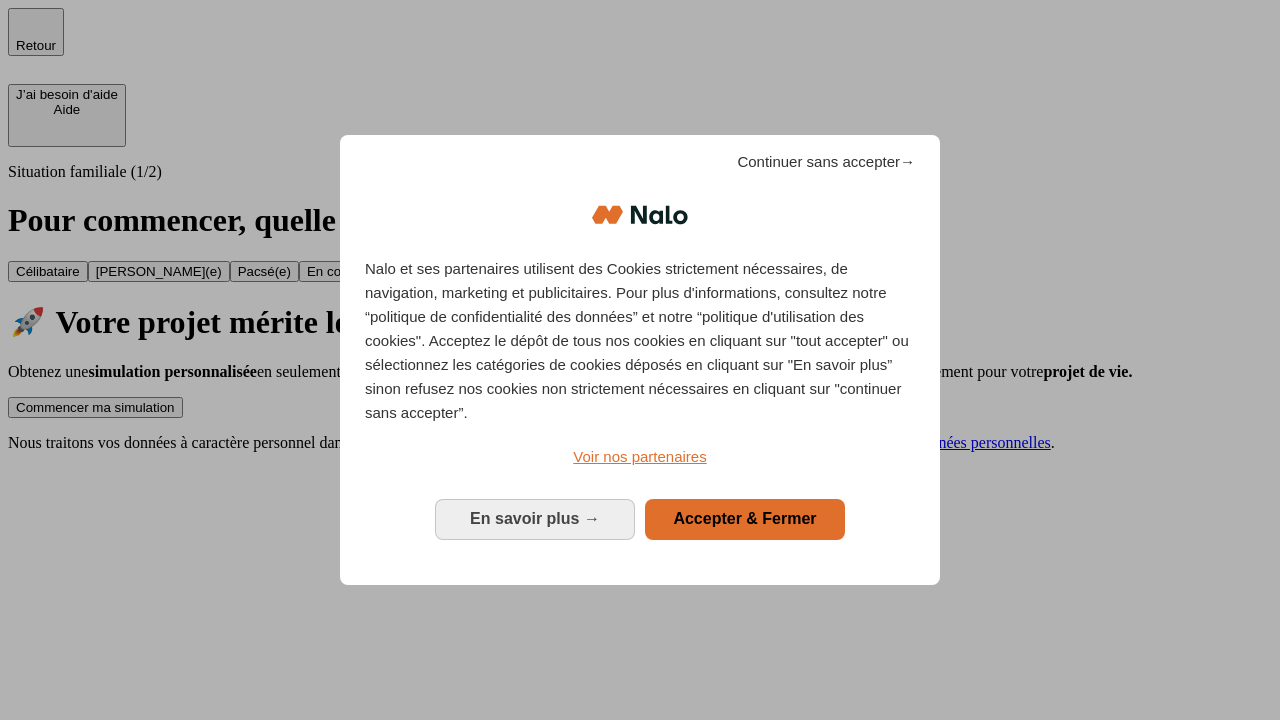 scroll, scrollTop: 0, scrollLeft: 0, axis: both 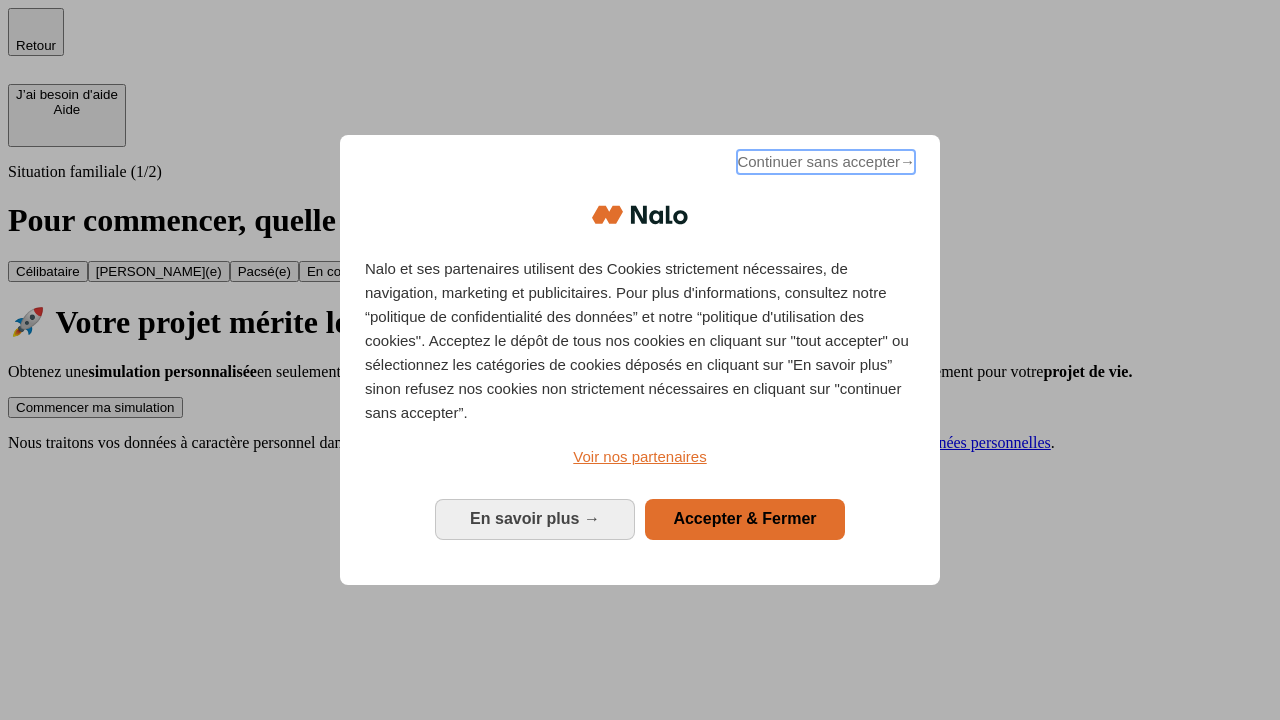 click on "Continuer sans accepter  →" at bounding box center (826, 162) 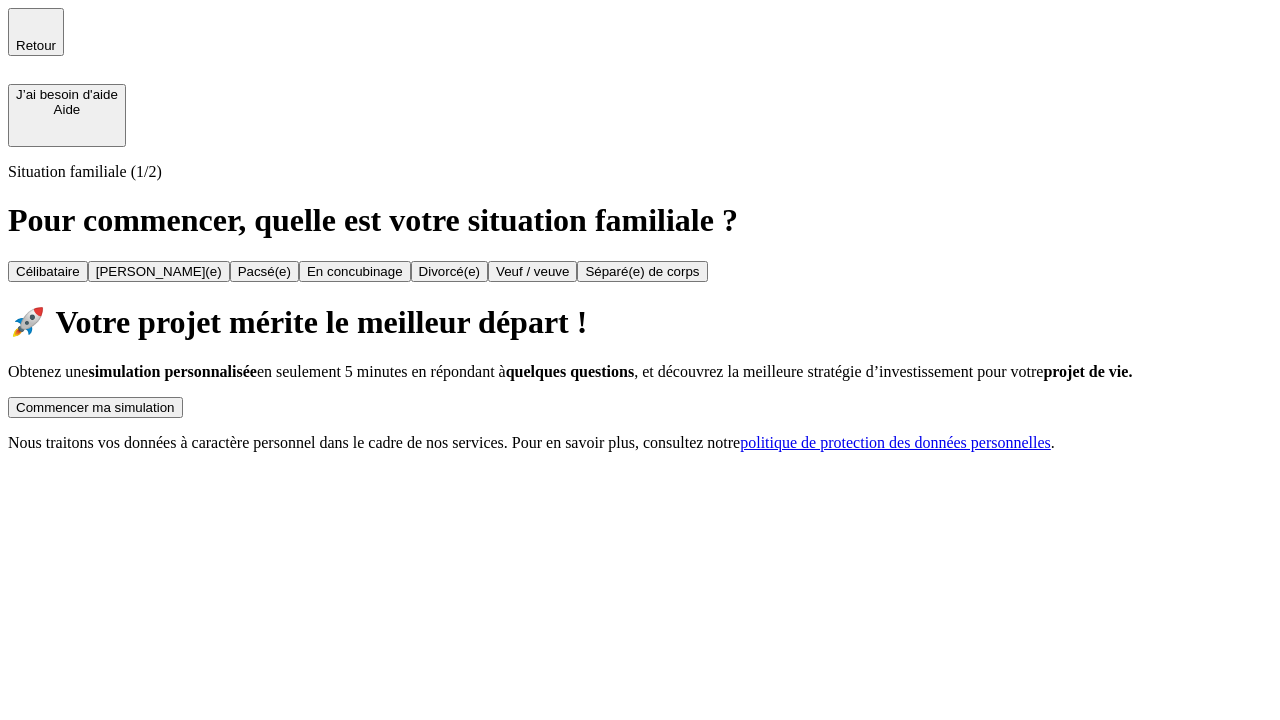 click on "Commencer ma simulation" at bounding box center [95, 407] 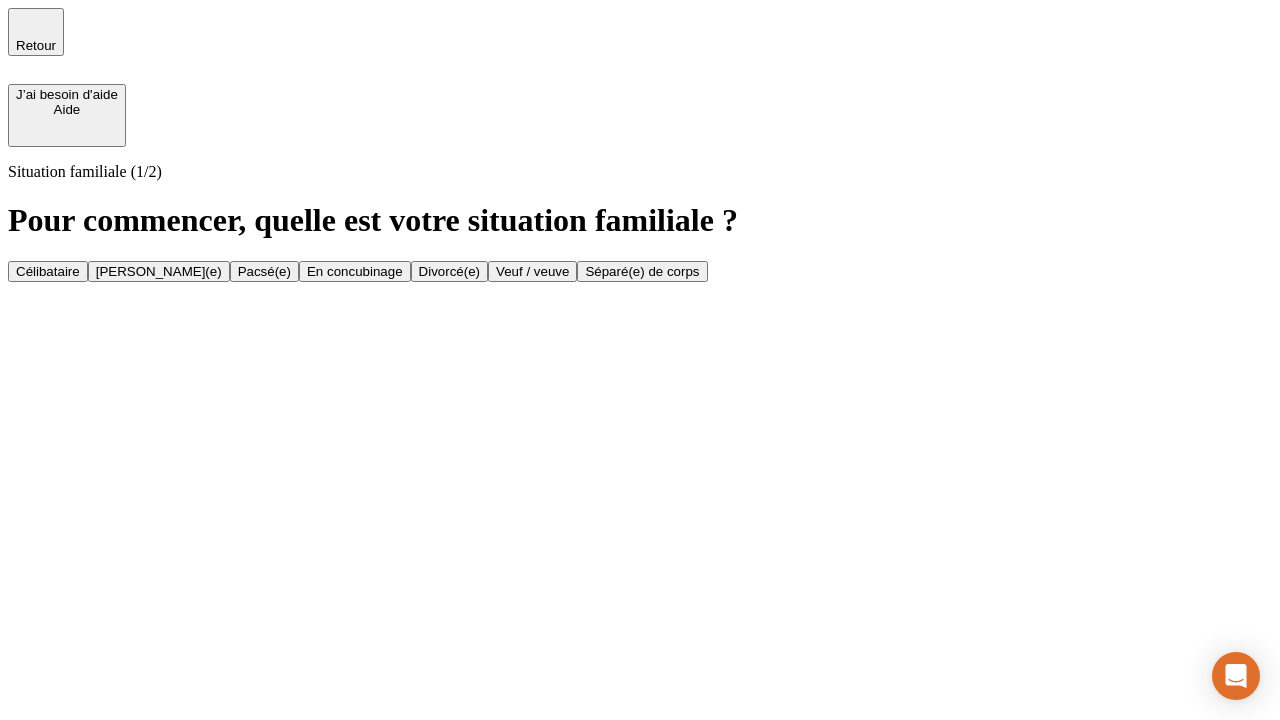 click on "Veuf / veuve" at bounding box center [532, 271] 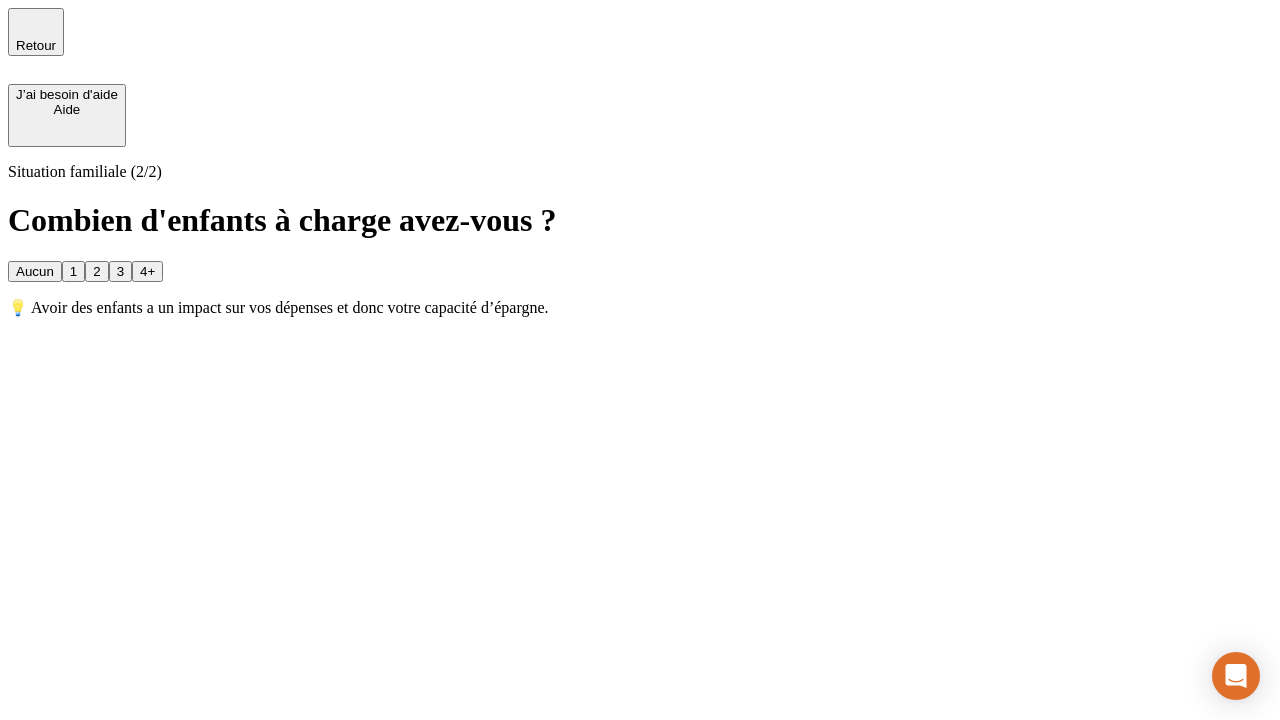 click on "Aucun" at bounding box center [35, 271] 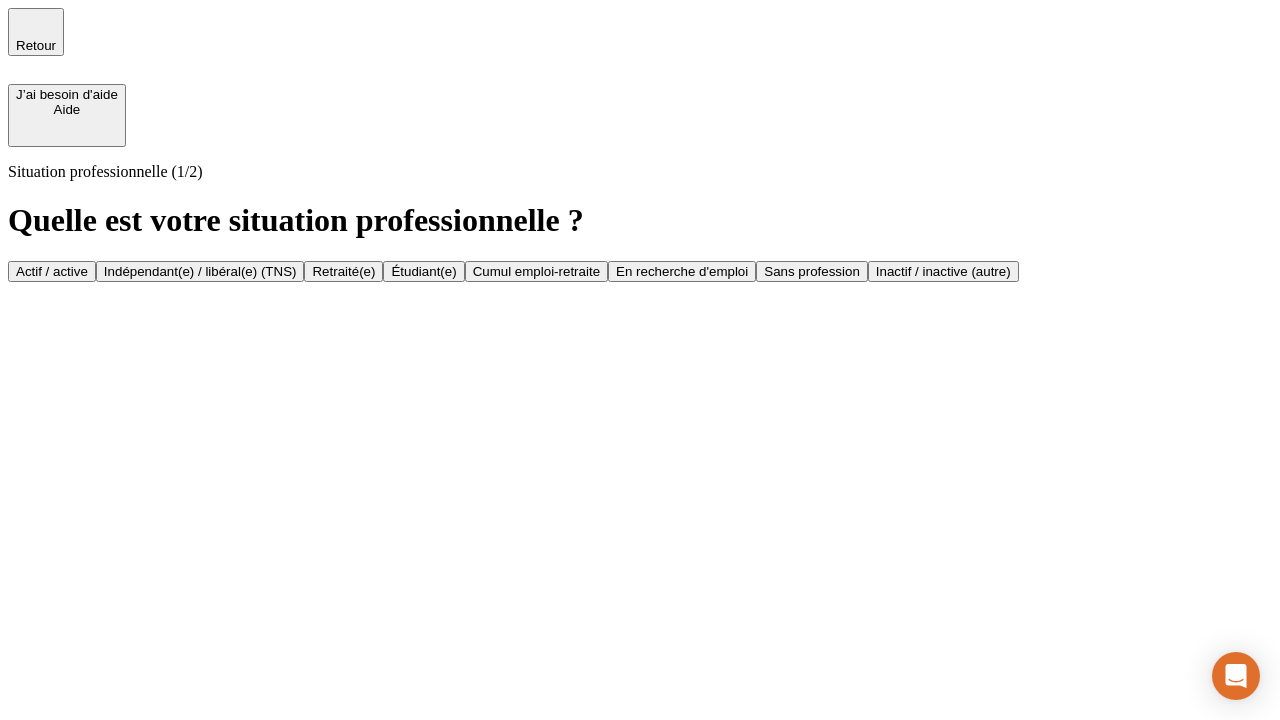 click on "Retraité(e)" at bounding box center [343, 271] 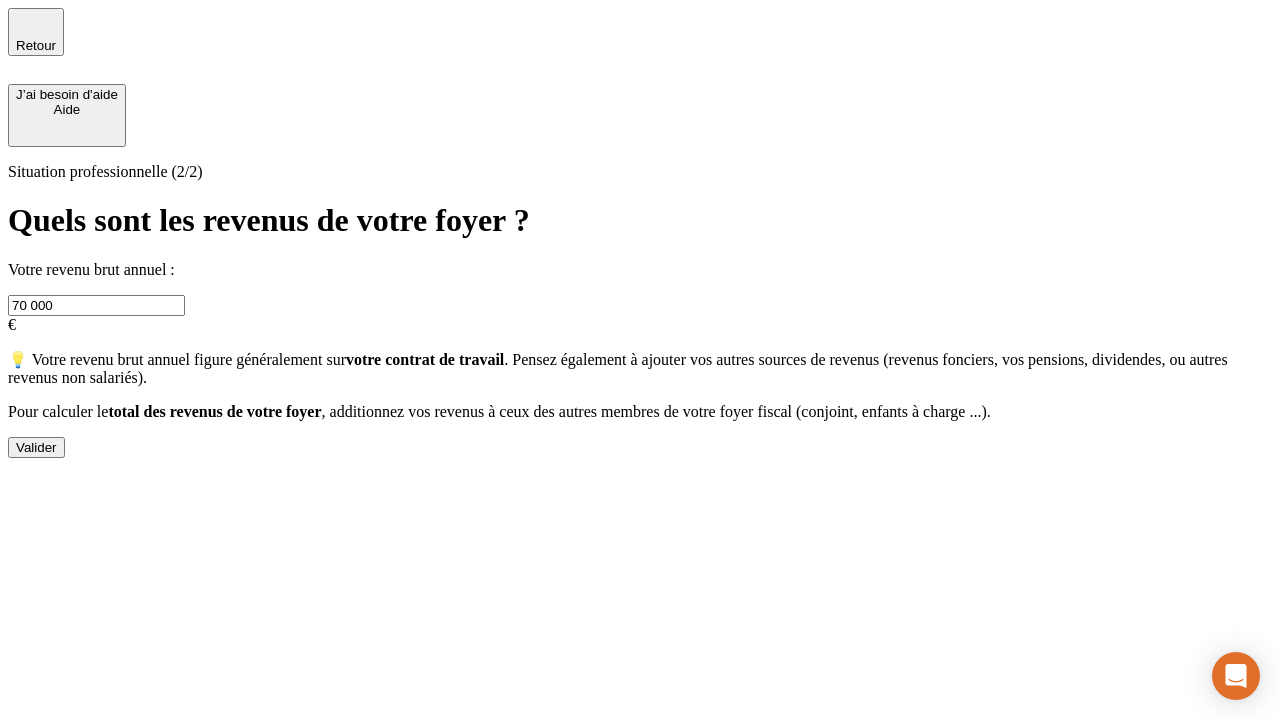 type on "70 000" 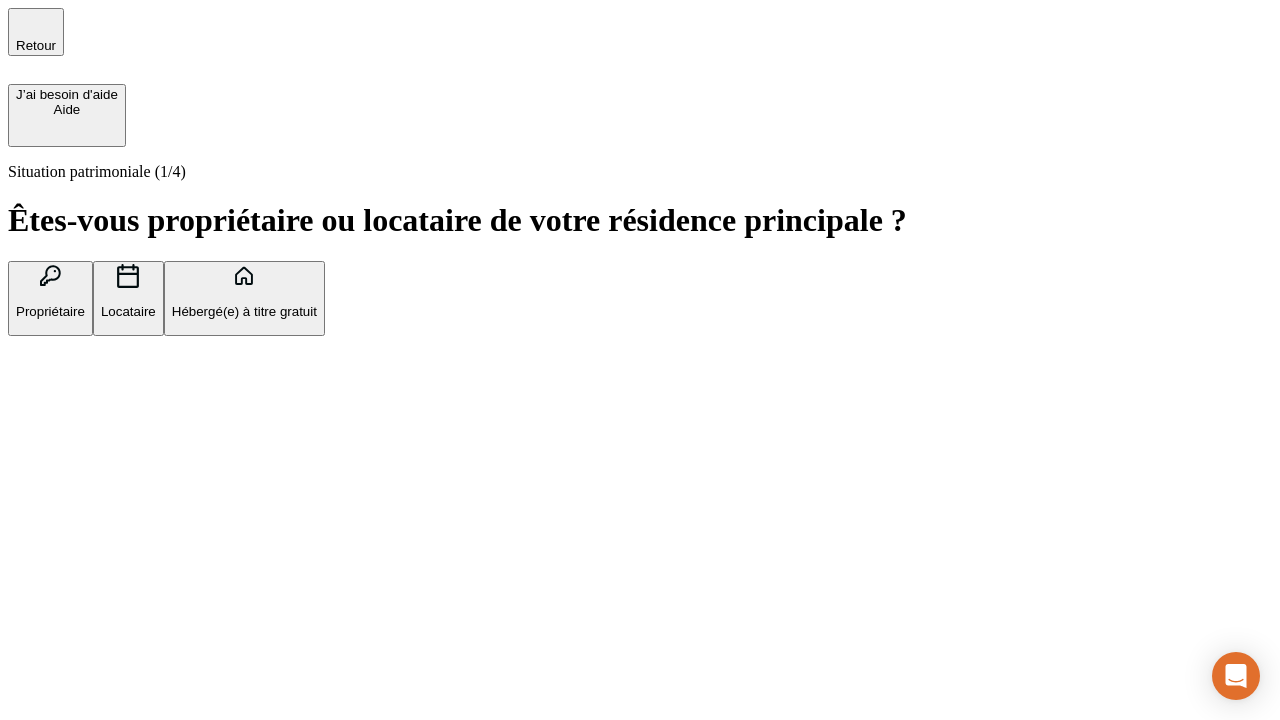 click on "Locataire" at bounding box center (128, 311) 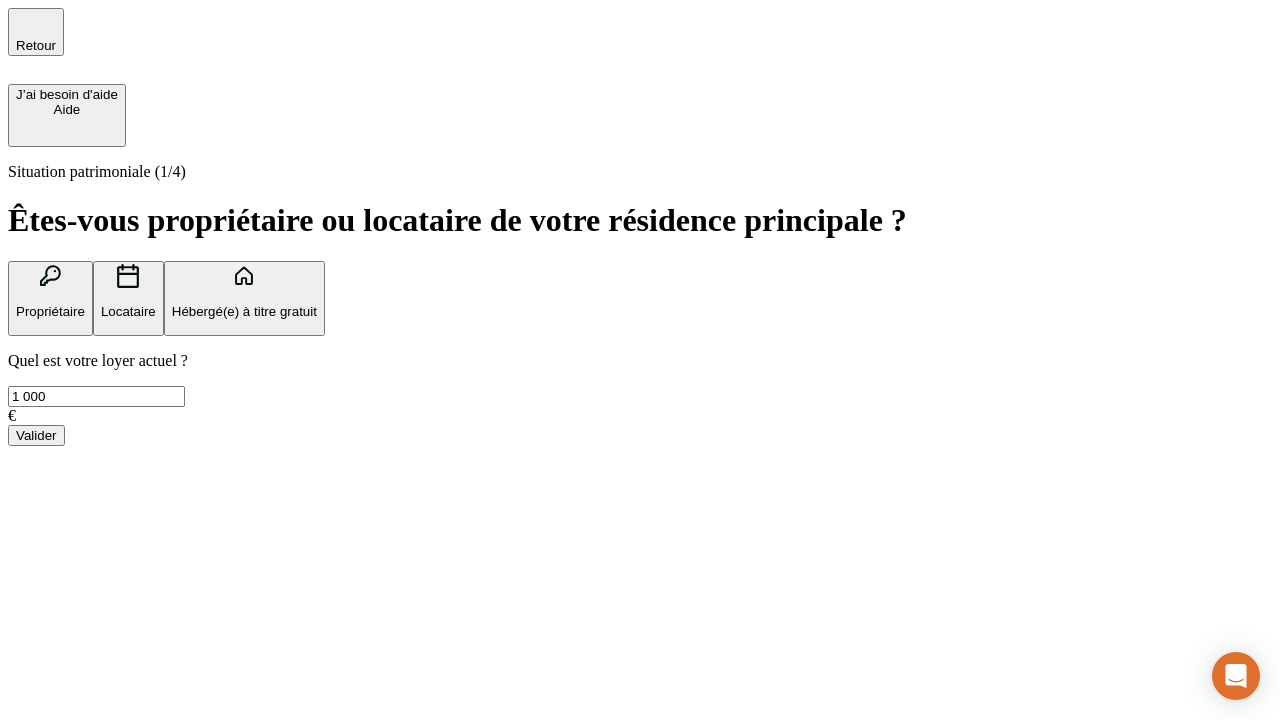 type on "1 000" 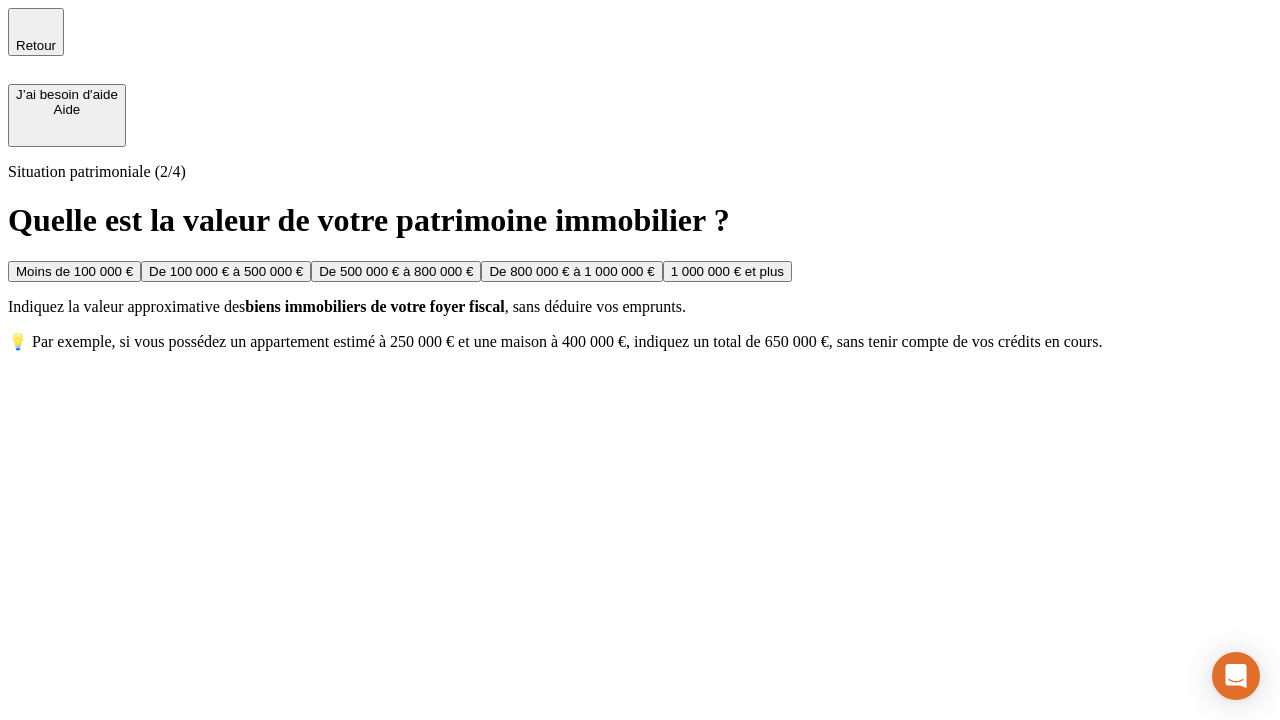 click on "De 500 000 € à 800 000 €" at bounding box center [396, 271] 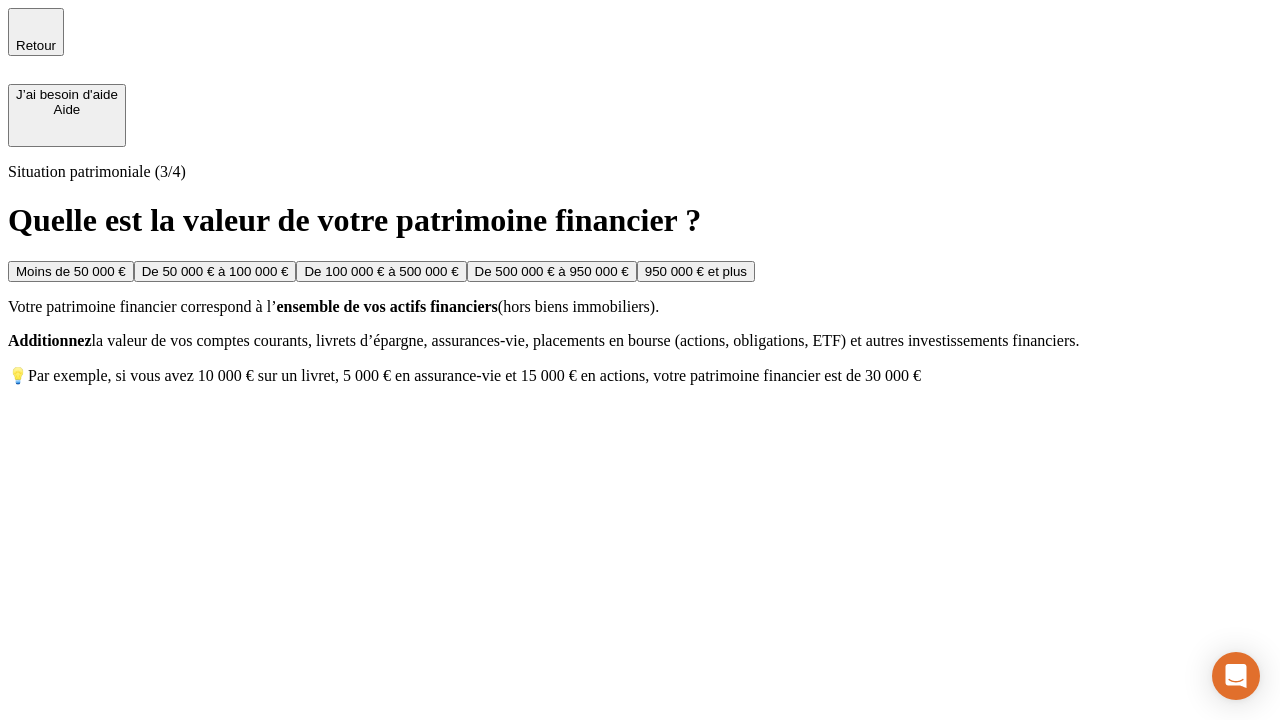 click on "Moins de 50 000 €" at bounding box center (71, 271) 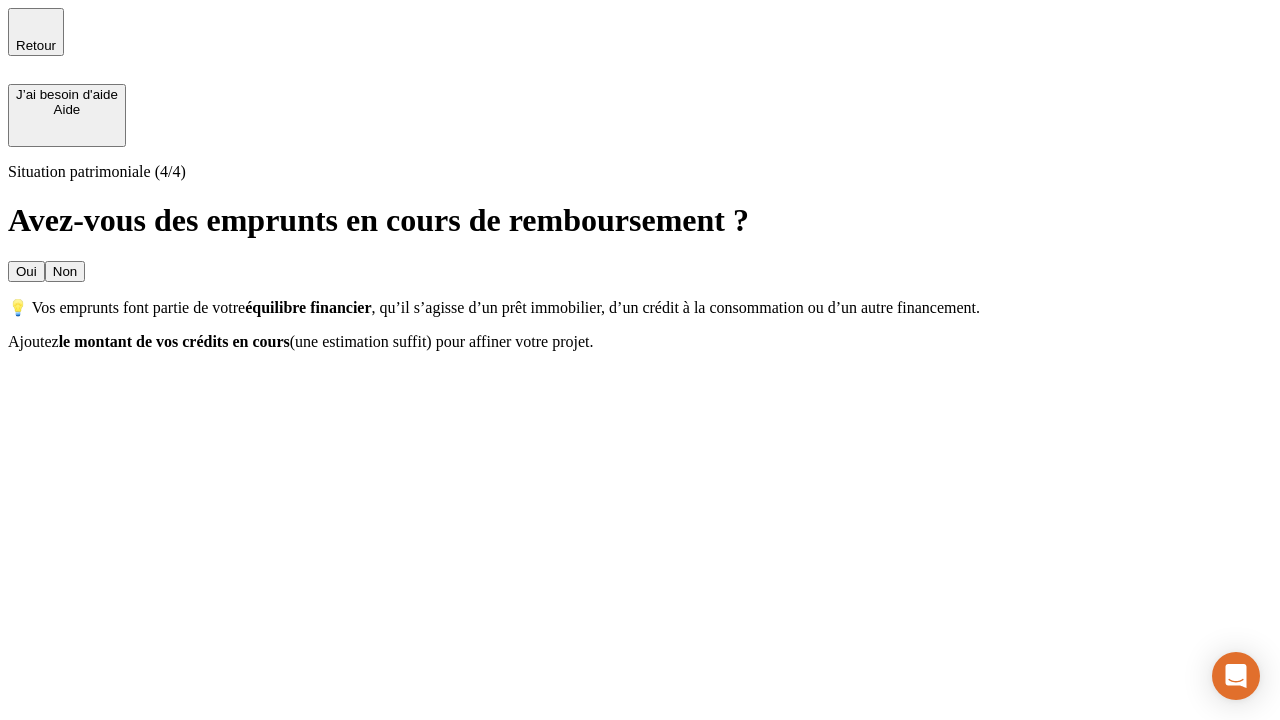 click on "Oui" at bounding box center (26, 271) 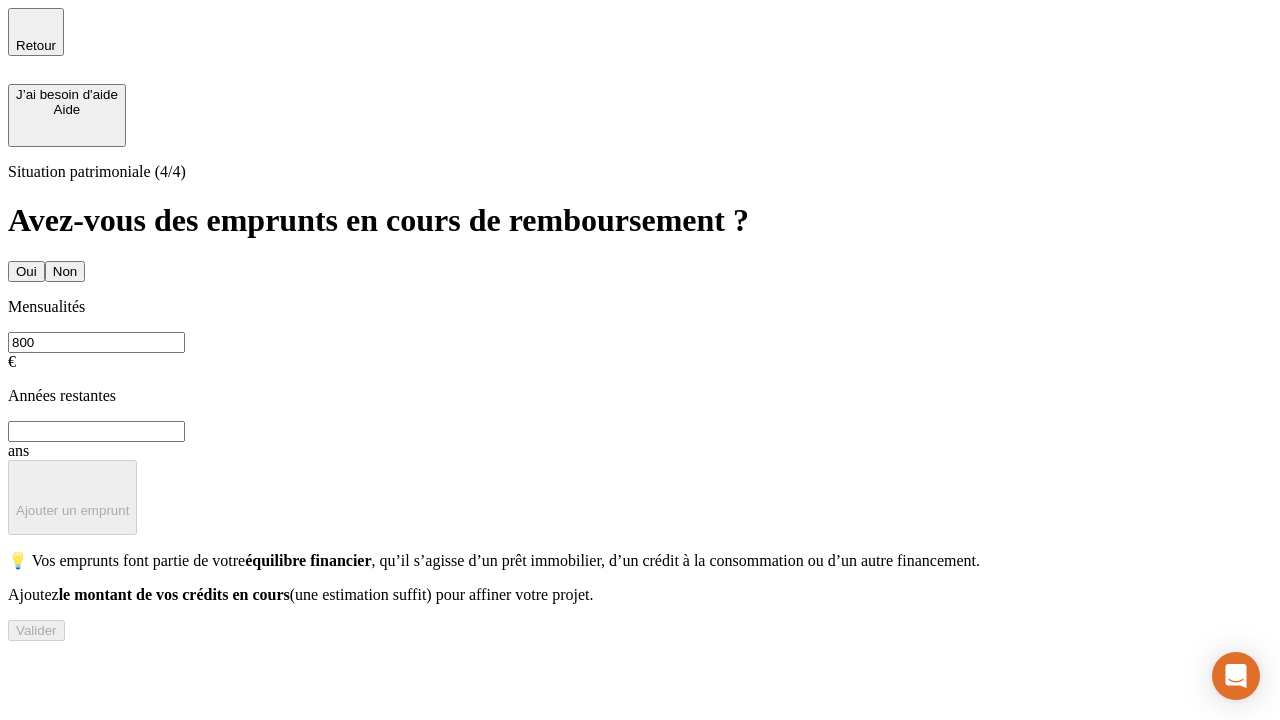 type on "800" 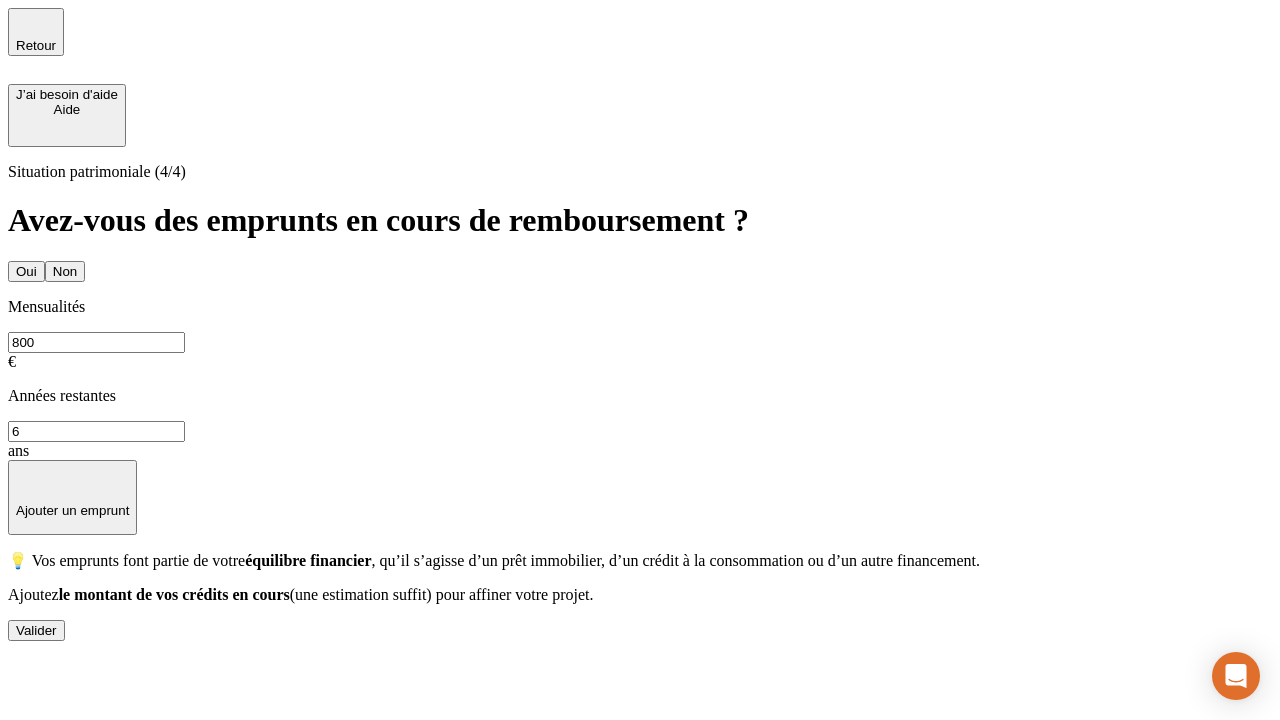 type on "6" 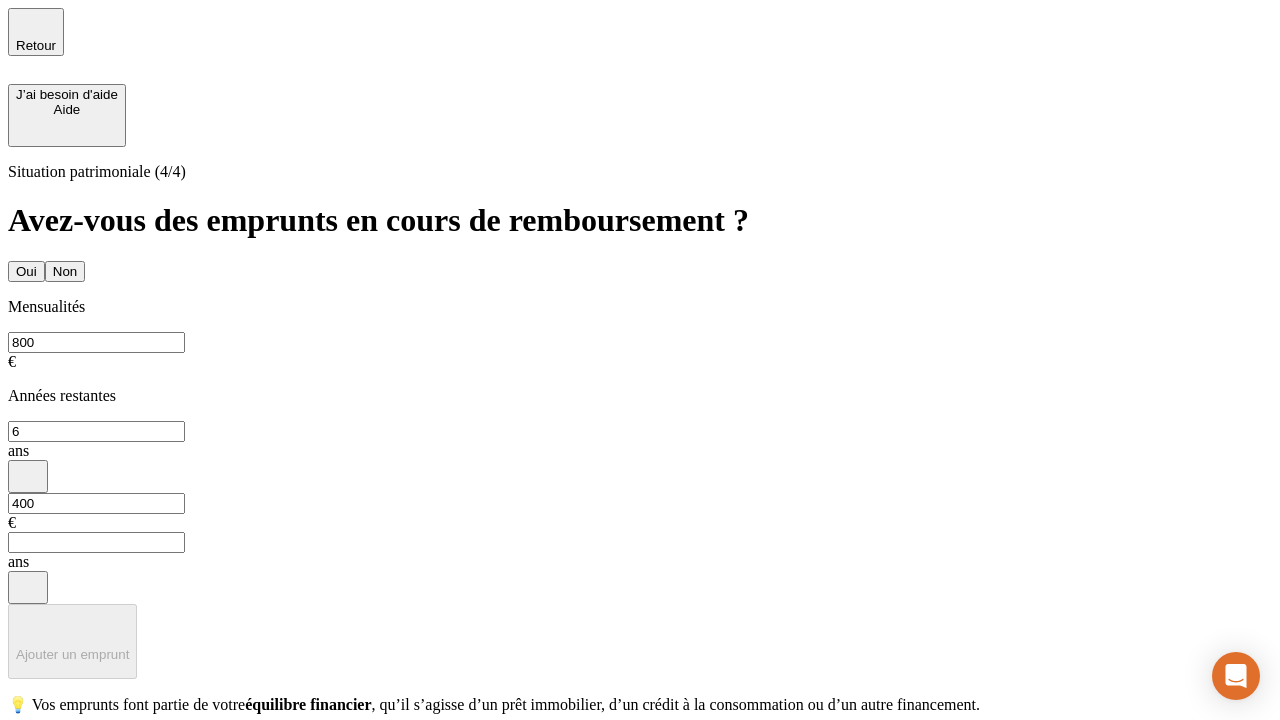 type on "400" 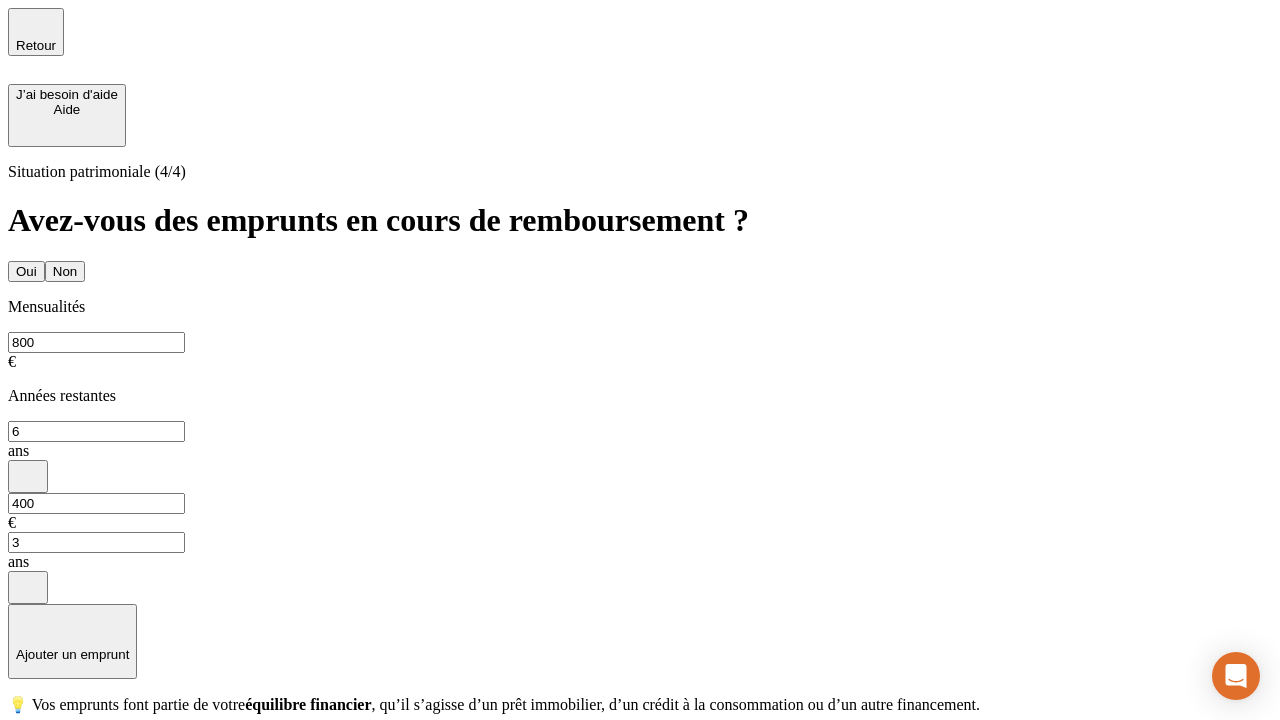 click on "Valider" at bounding box center [36, 774] 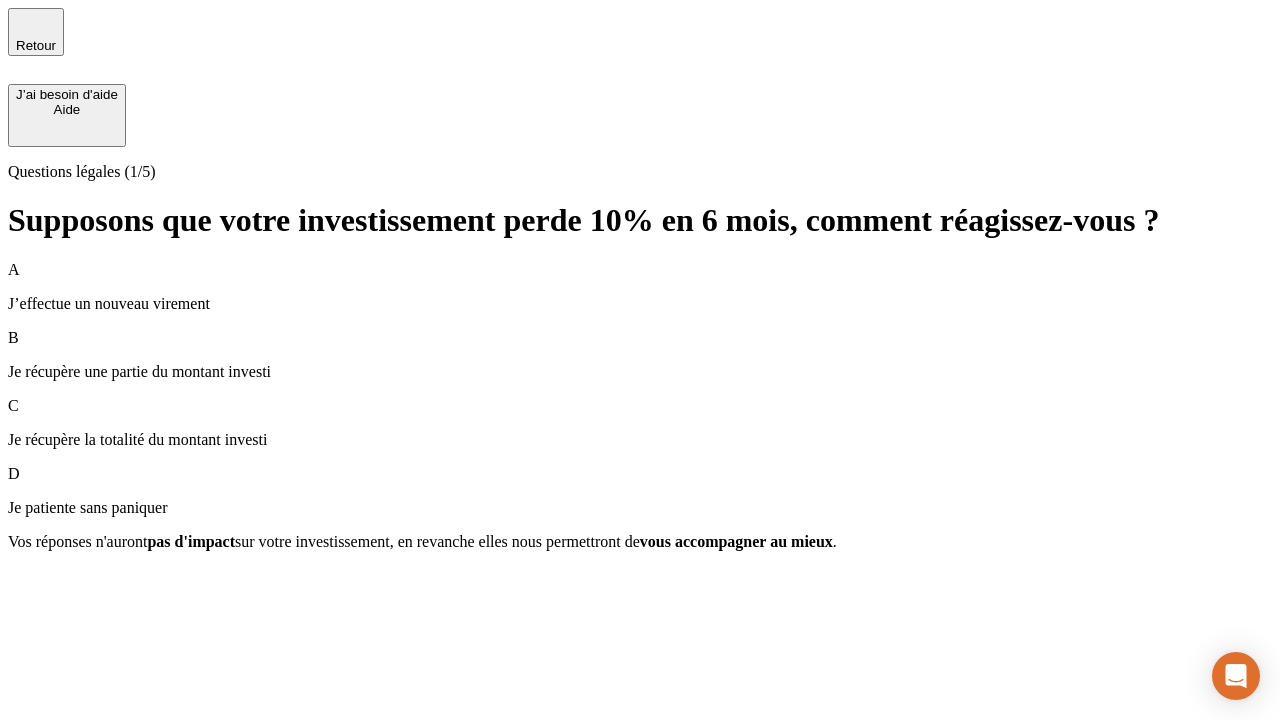 click on "Je récupère une partie du montant investi" at bounding box center (640, 372) 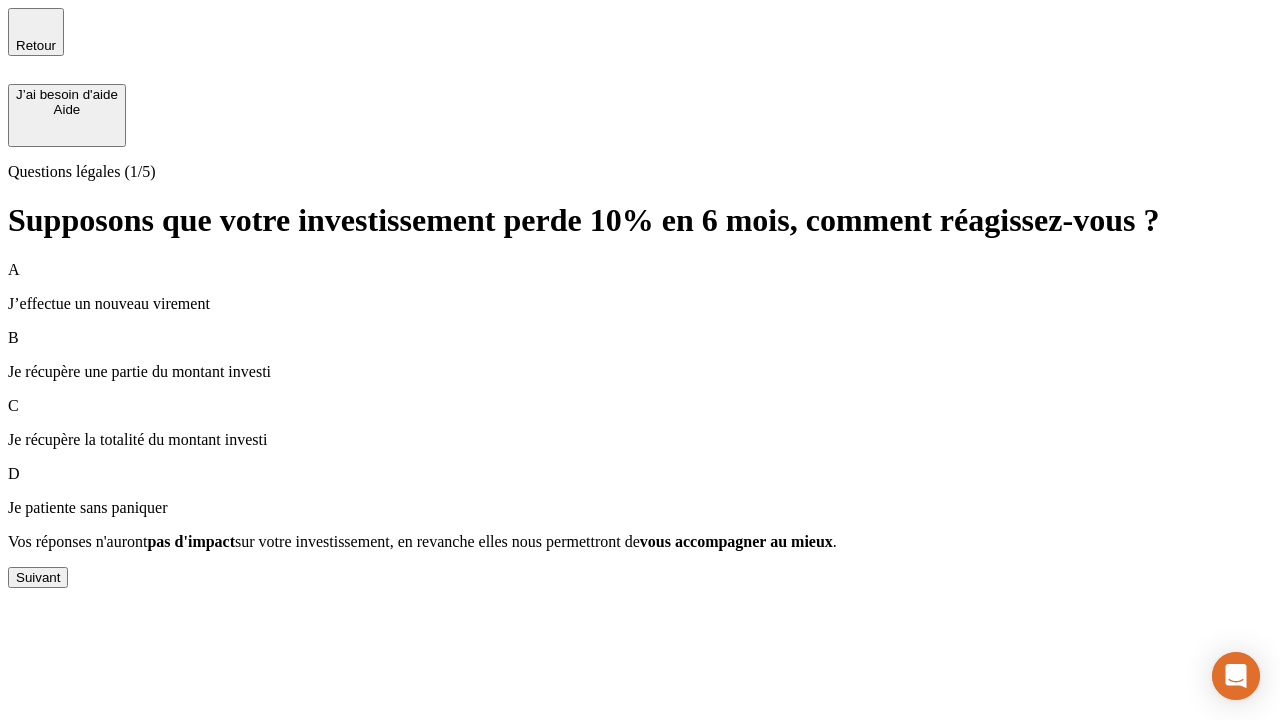 scroll, scrollTop: 0, scrollLeft: 0, axis: both 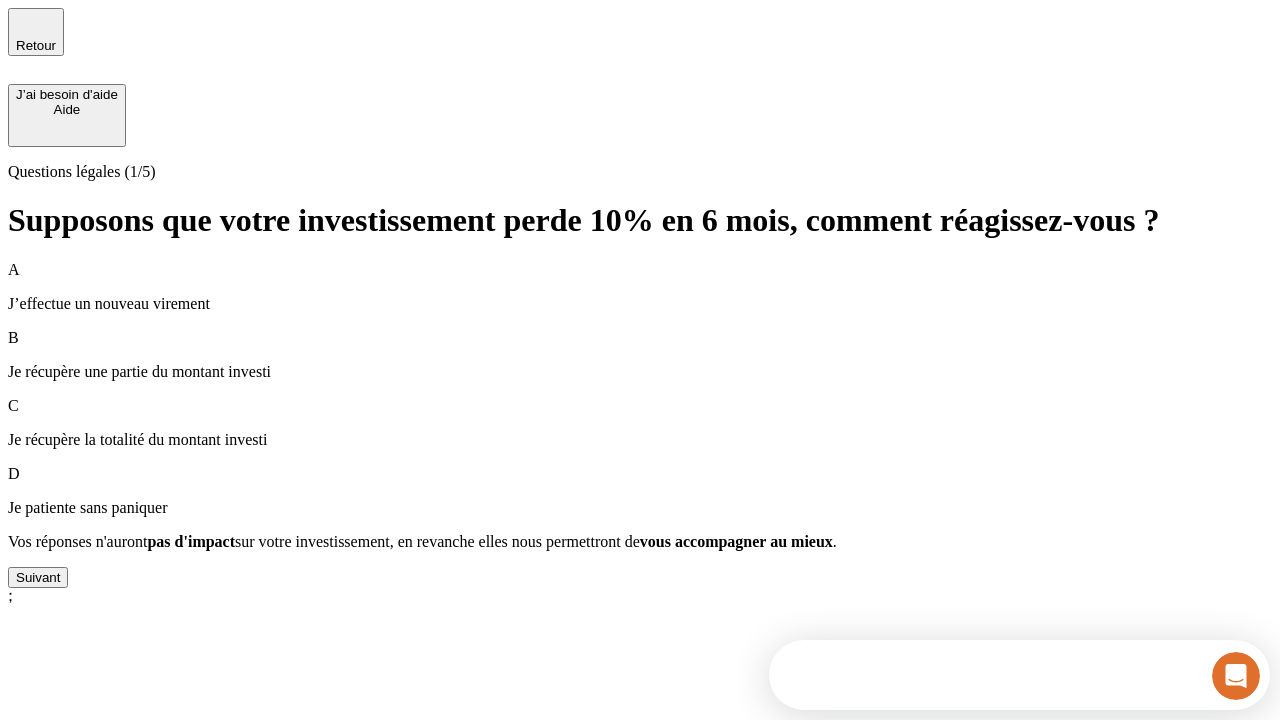 click on "Suivant" at bounding box center [38, 577] 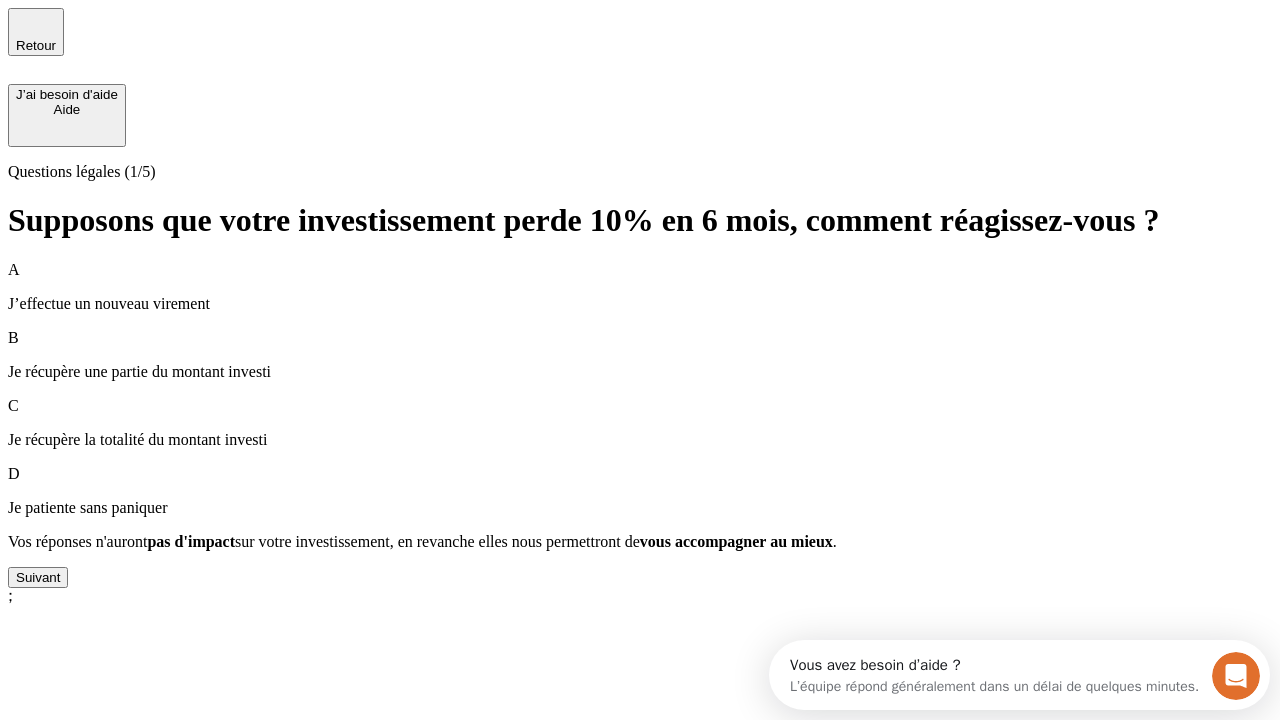 scroll, scrollTop: 0, scrollLeft: 0, axis: both 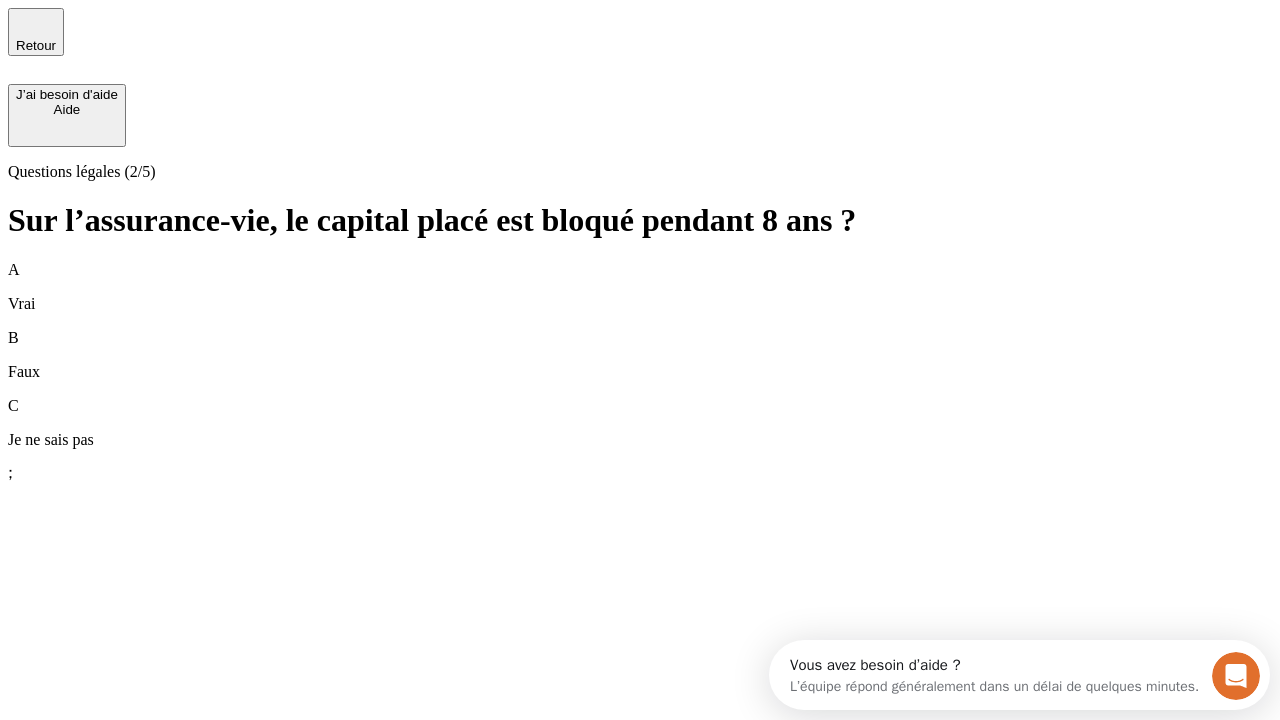 click on "B Faux" at bounding box center (640, 355) 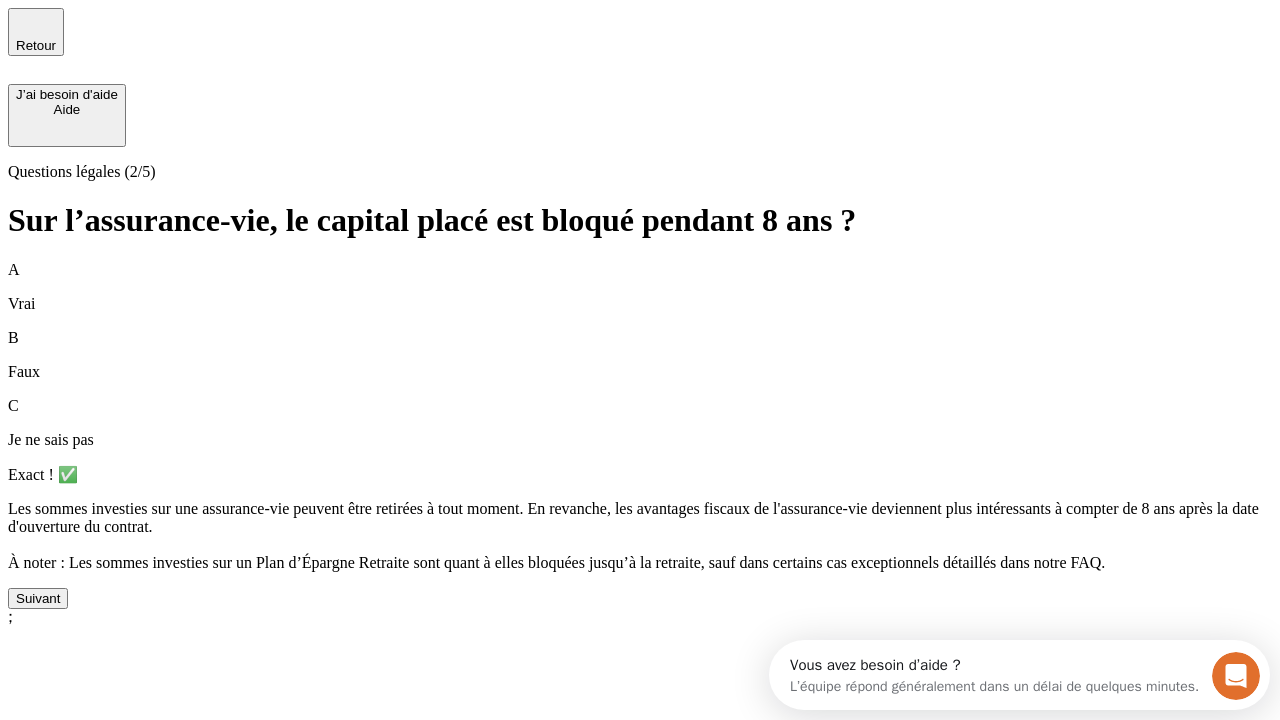 click on "Suivant" at bounding box center [38, 598] 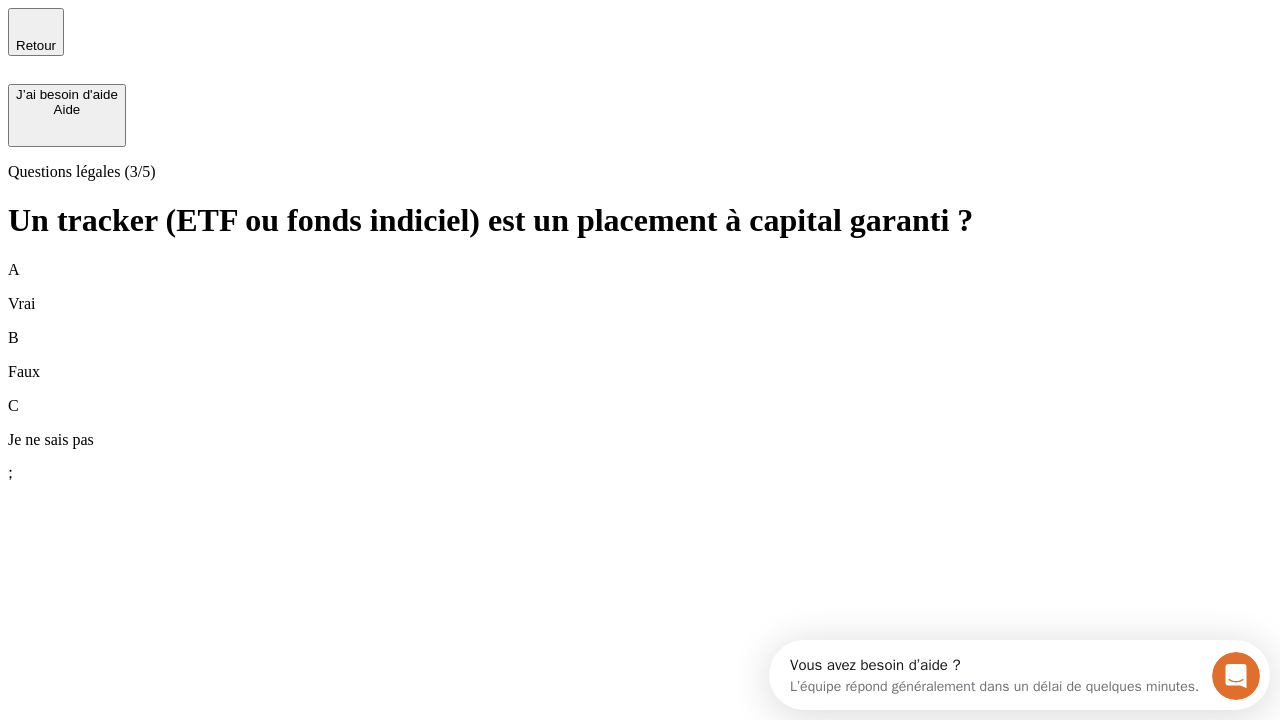 click on "B Faux" at bounding box center [640, 355] 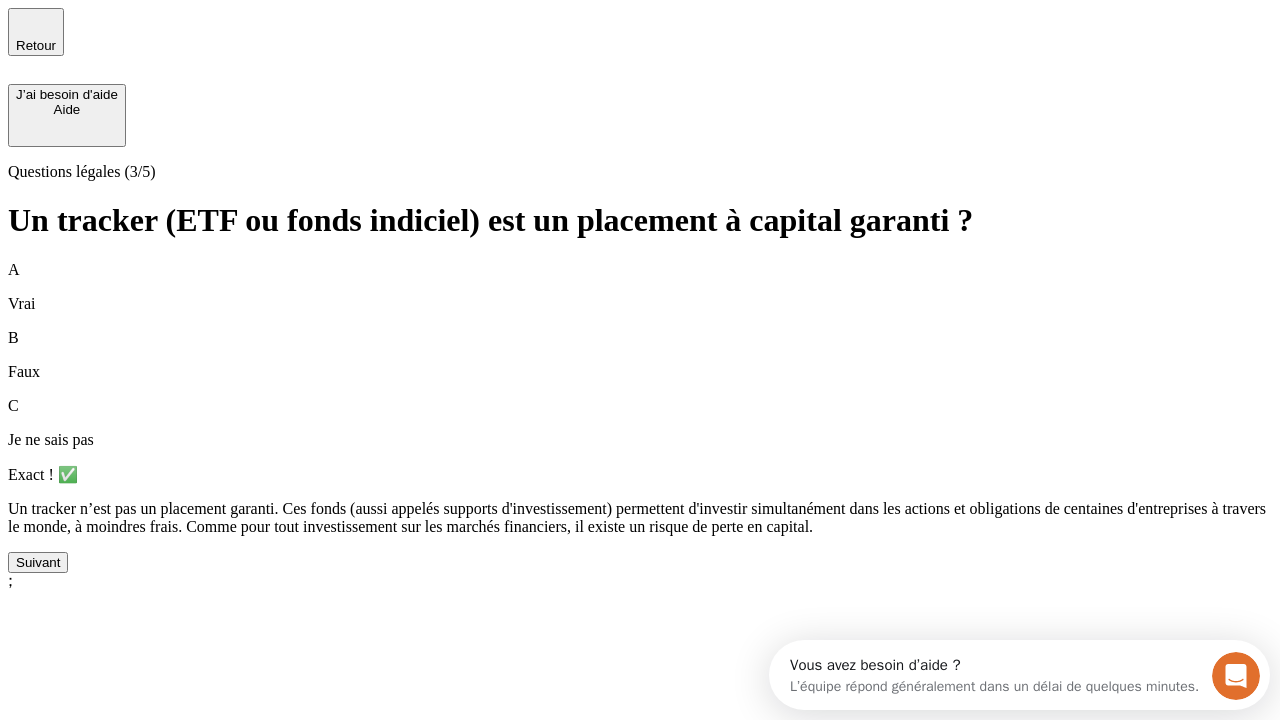 click on "Suivant" at bounding box center [38, 562] 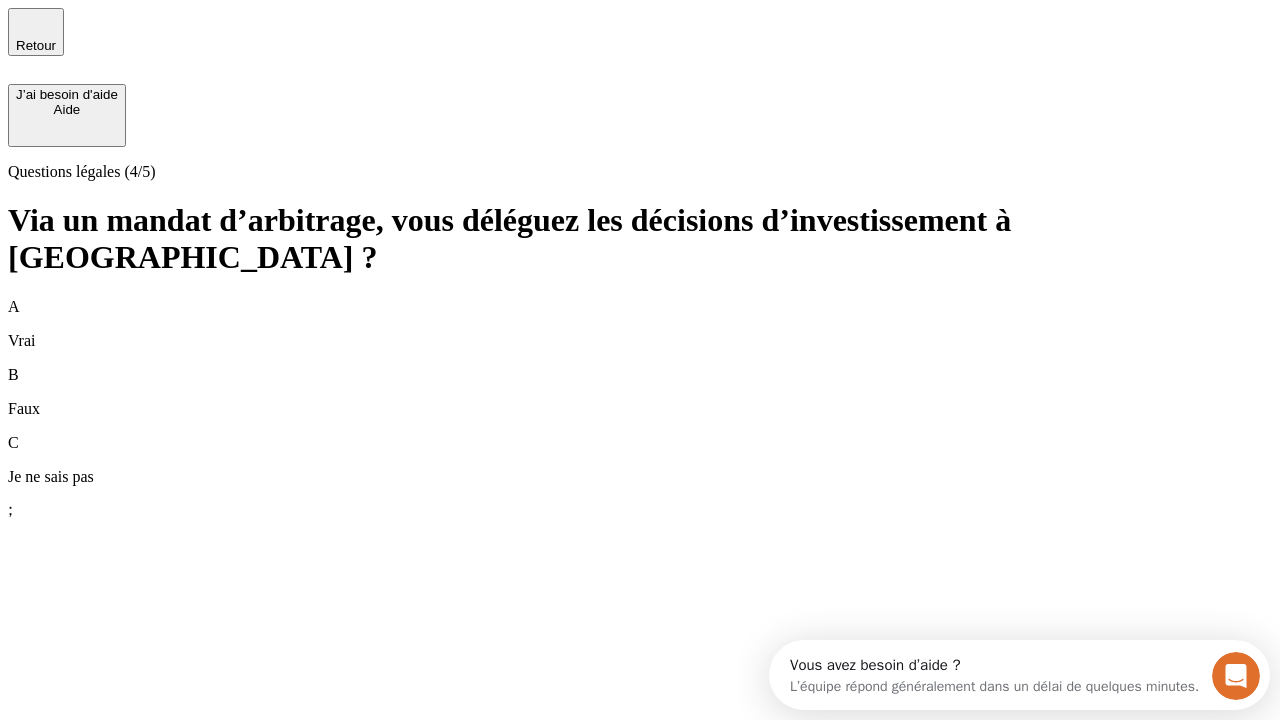 click on "A Vrai" at bounding box center (640, 324) 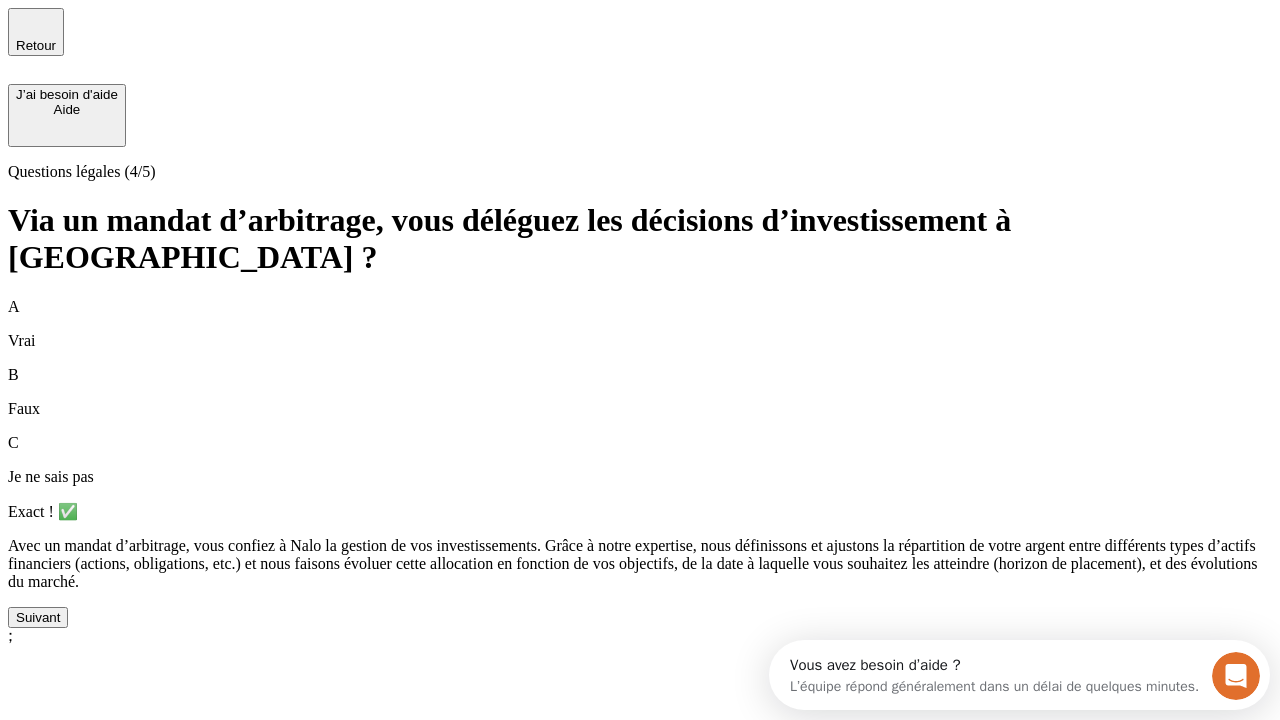 click on "Suivant" at bounding box center [38, 617] 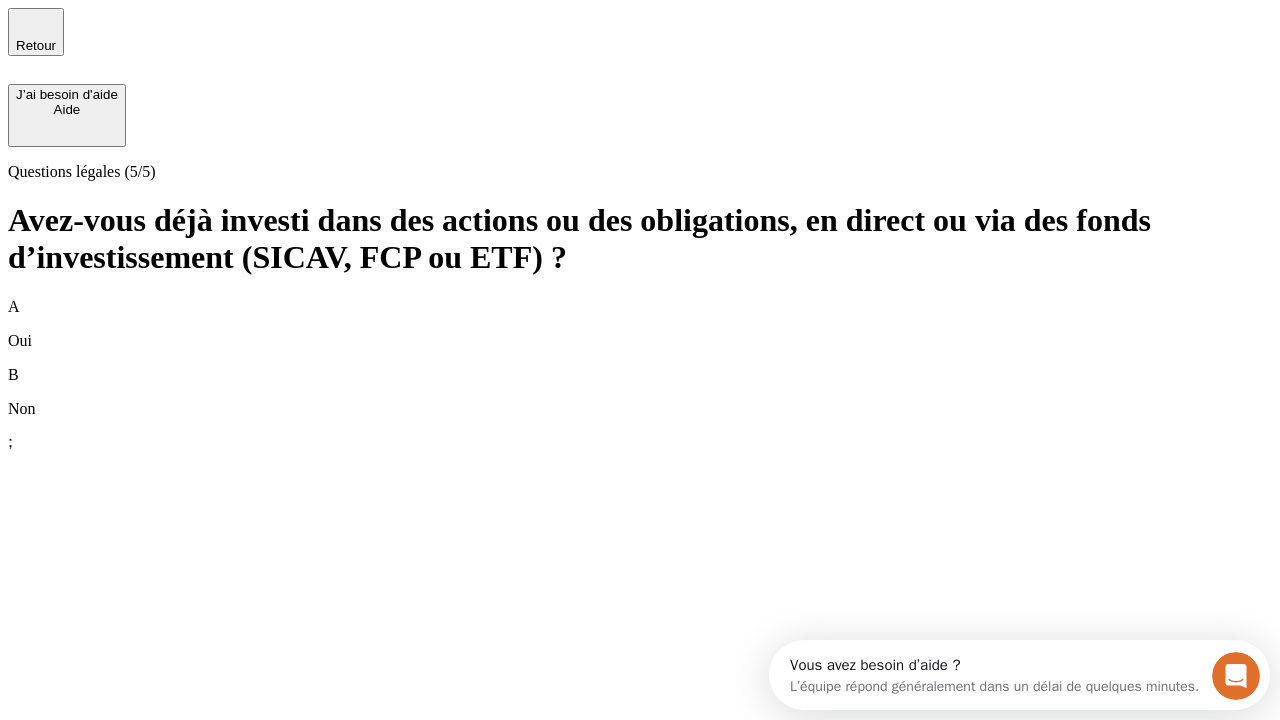 click on "B Non" at bounding box center (640, 392) 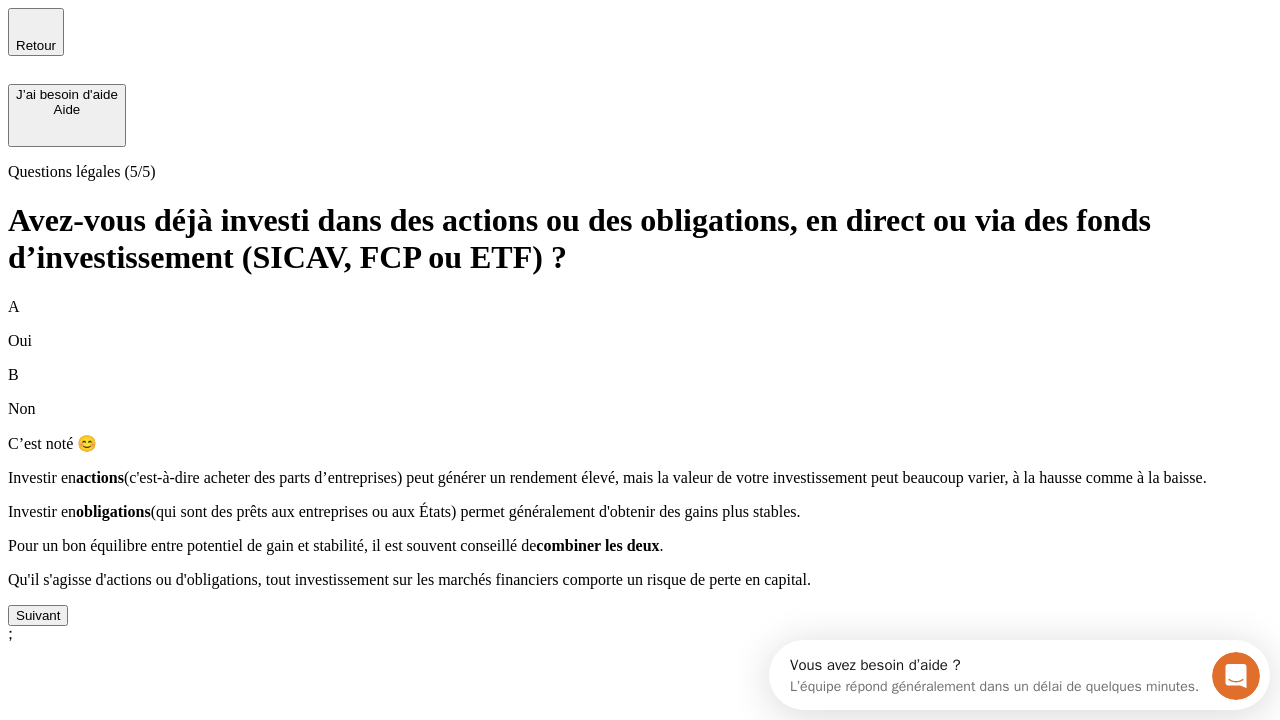 click on "Suivant" at bounding box center [38, 615] 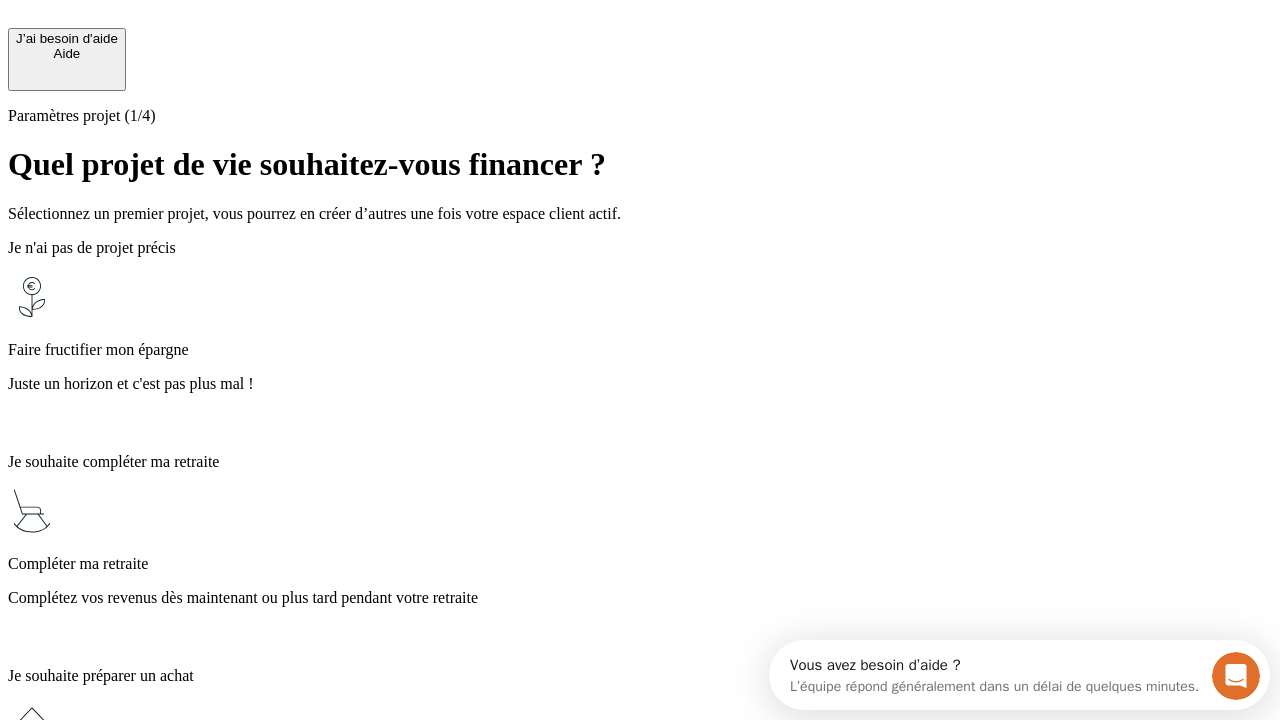 click on "Juste un horizon et c'est pas plus mal !" at bounding box center [640, 384] 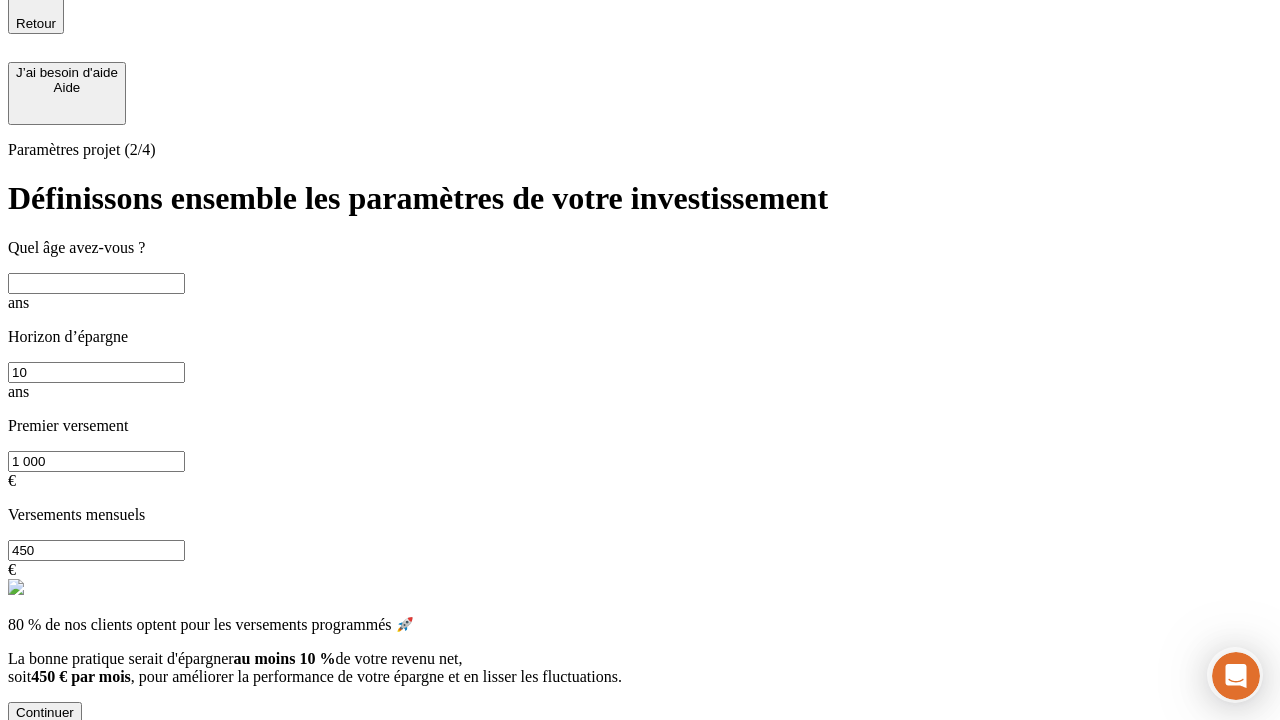 click at bounding box center [96, 283] 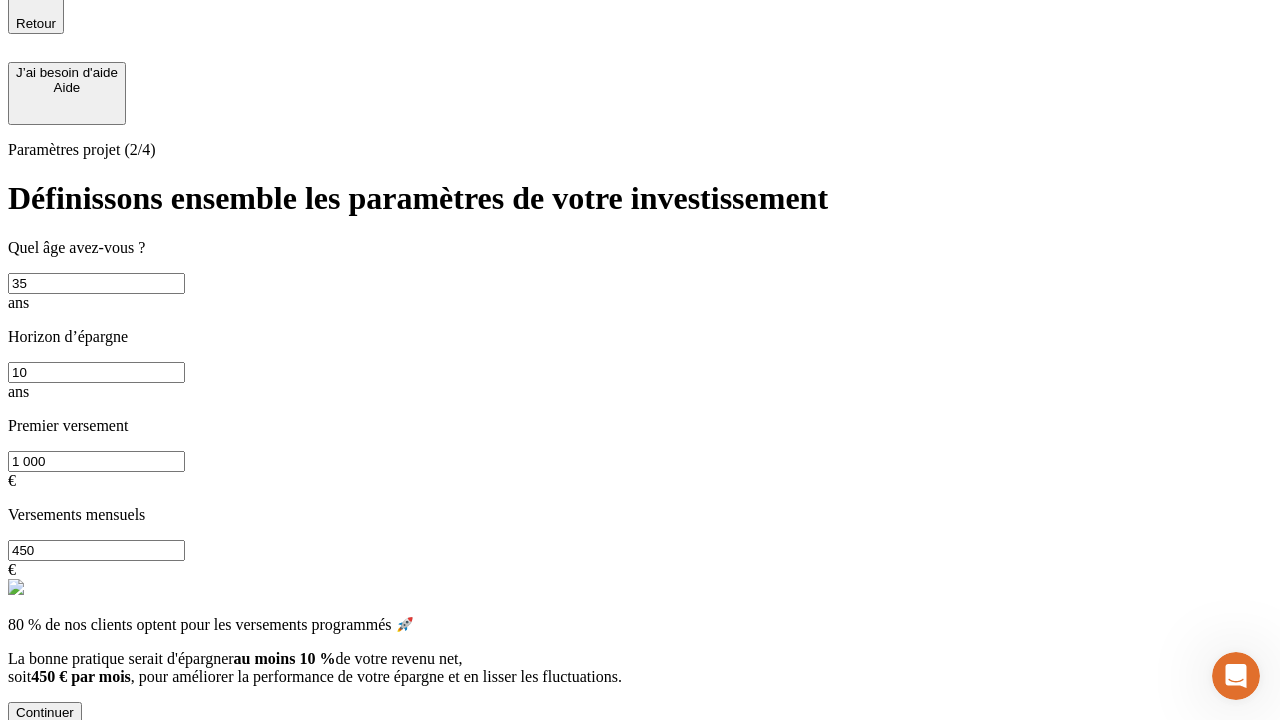scroll, scrollTop: 4, scrollLeft: 0, axis: vertical 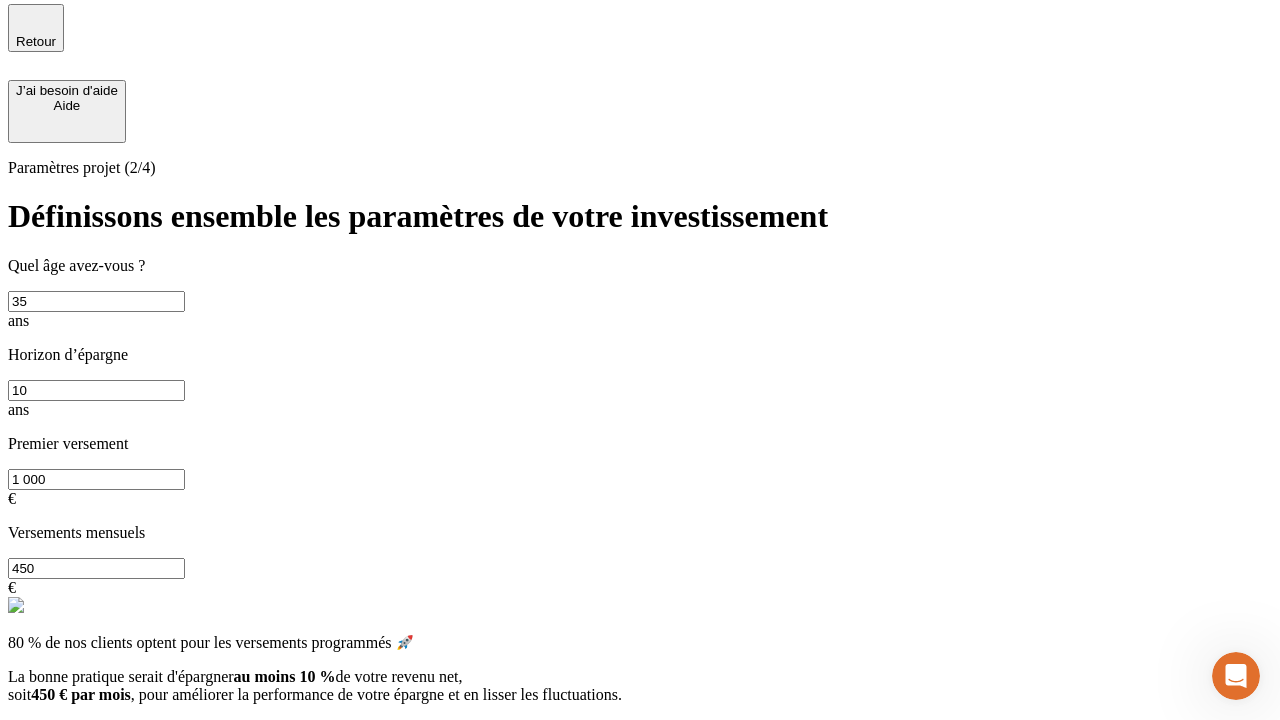 type on "35" 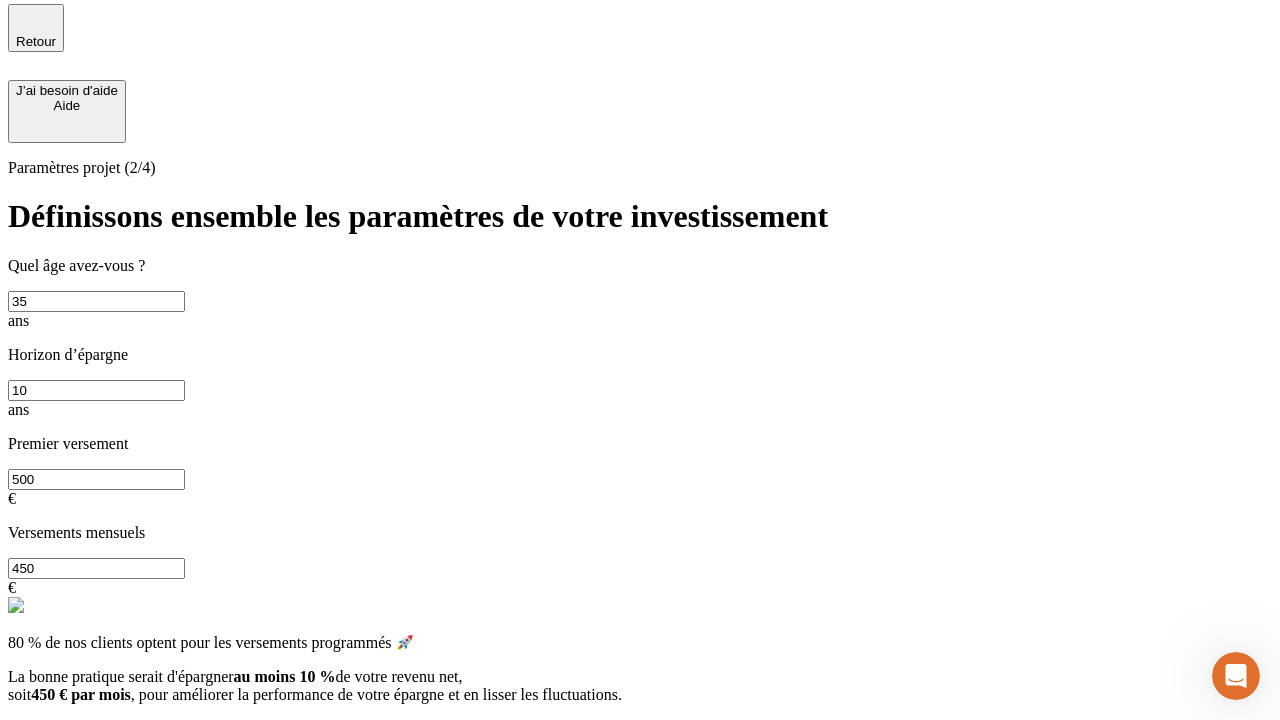 type on "500" 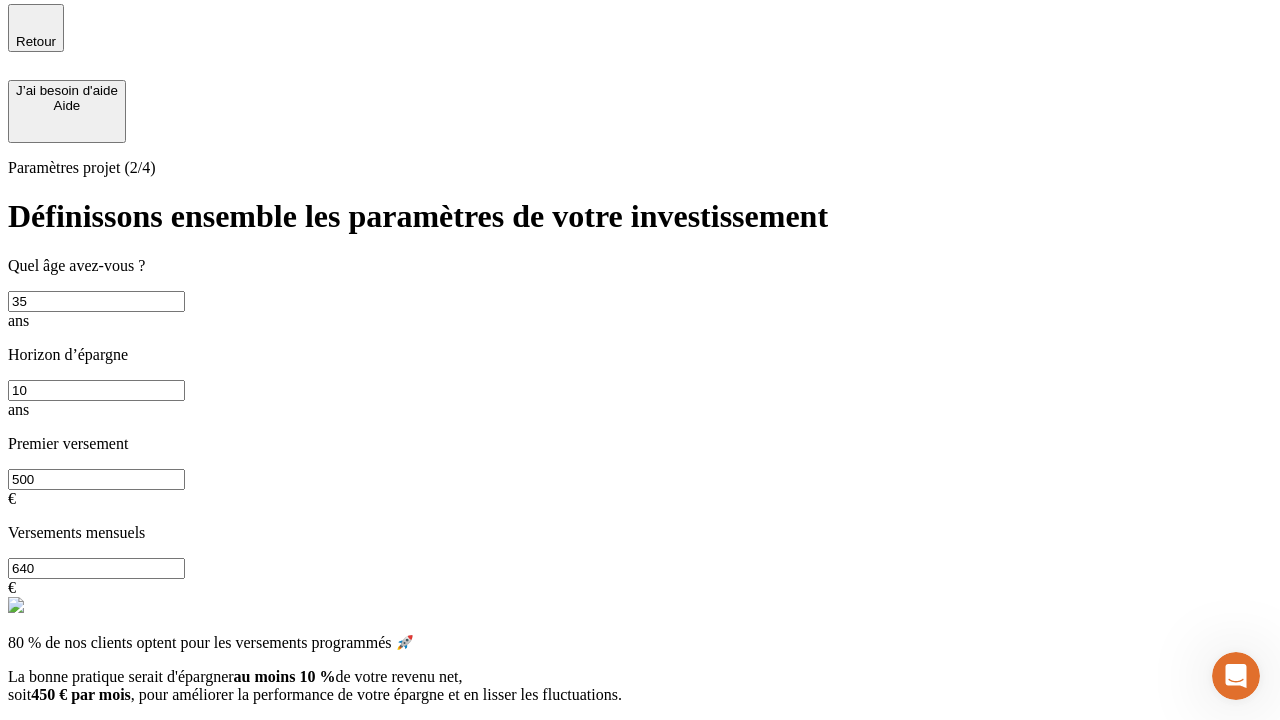 type on "640" 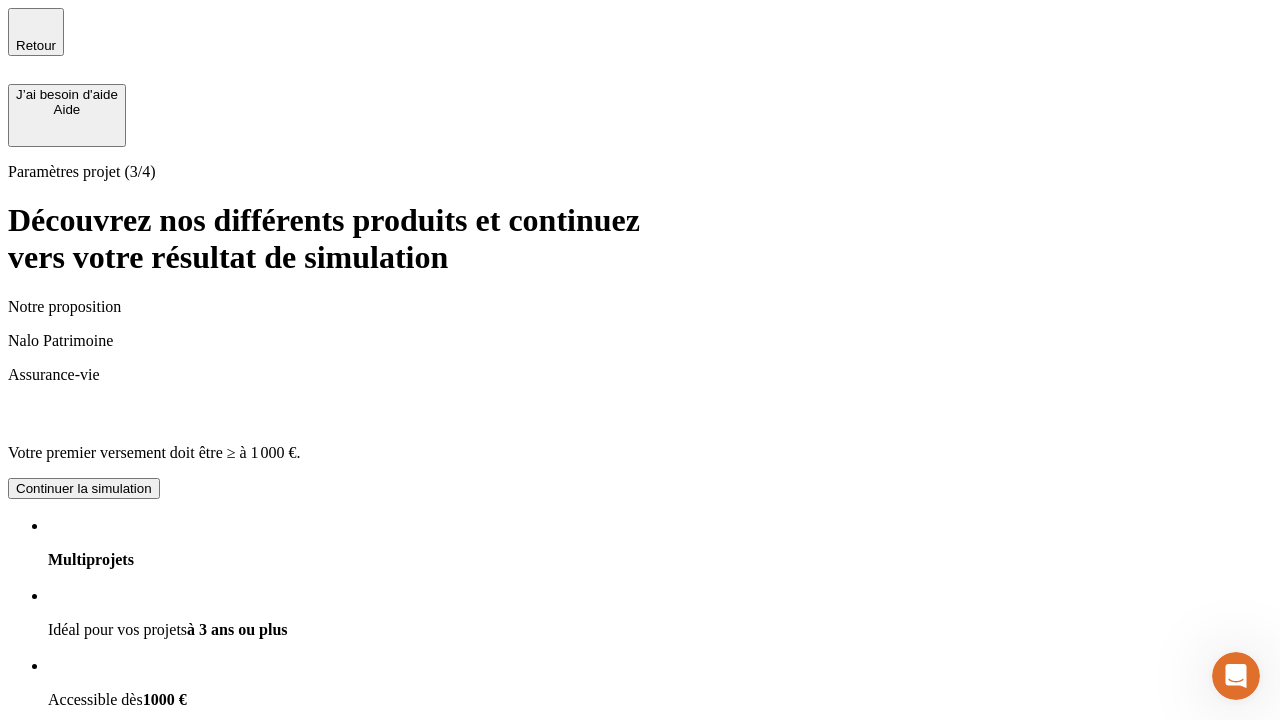 click on "Continuer la simulation" at bounding box center [84, 928] 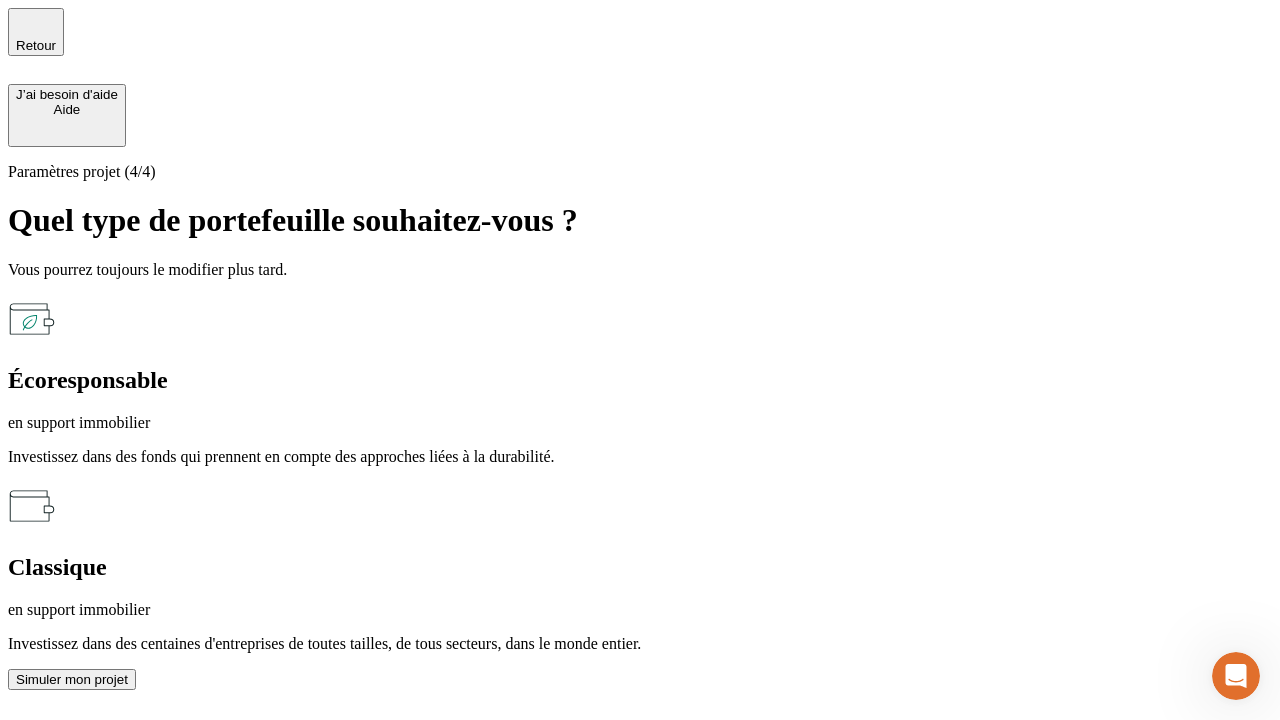 click on "en support immobilier" at bounding box center (640, 610) 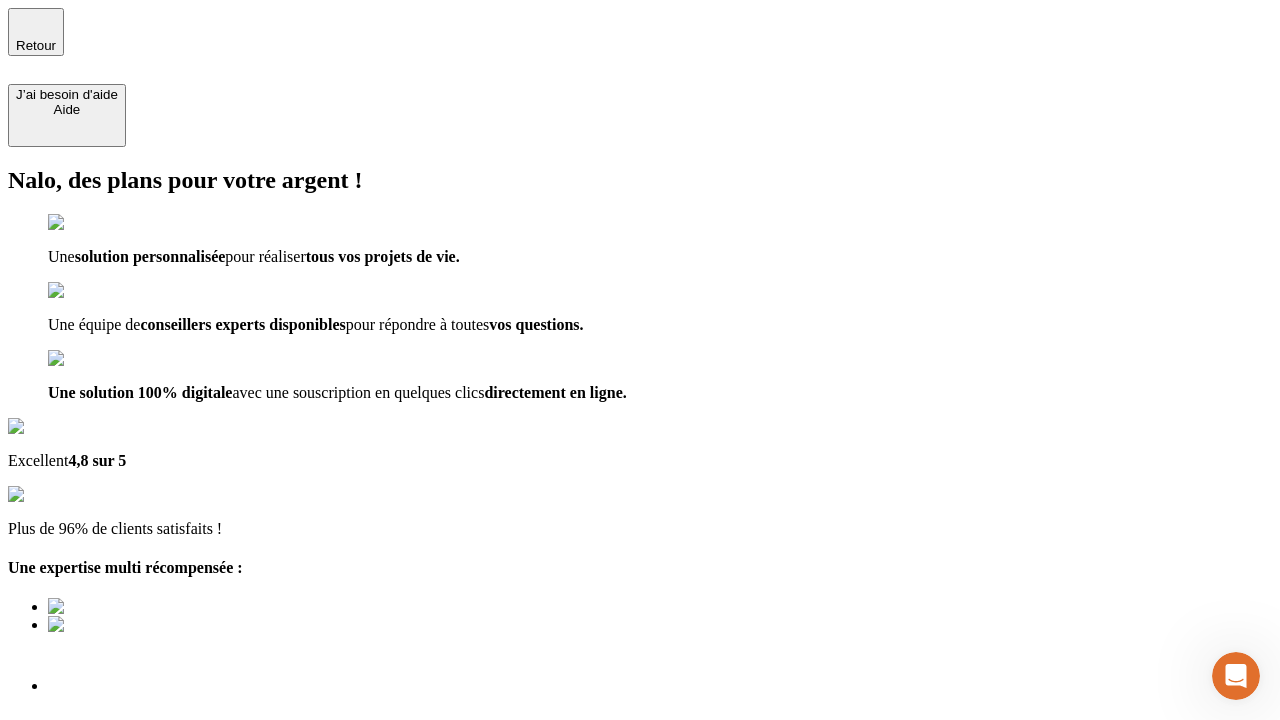 click on "Découvrir ma simulation" at bounding box center (87, 840) 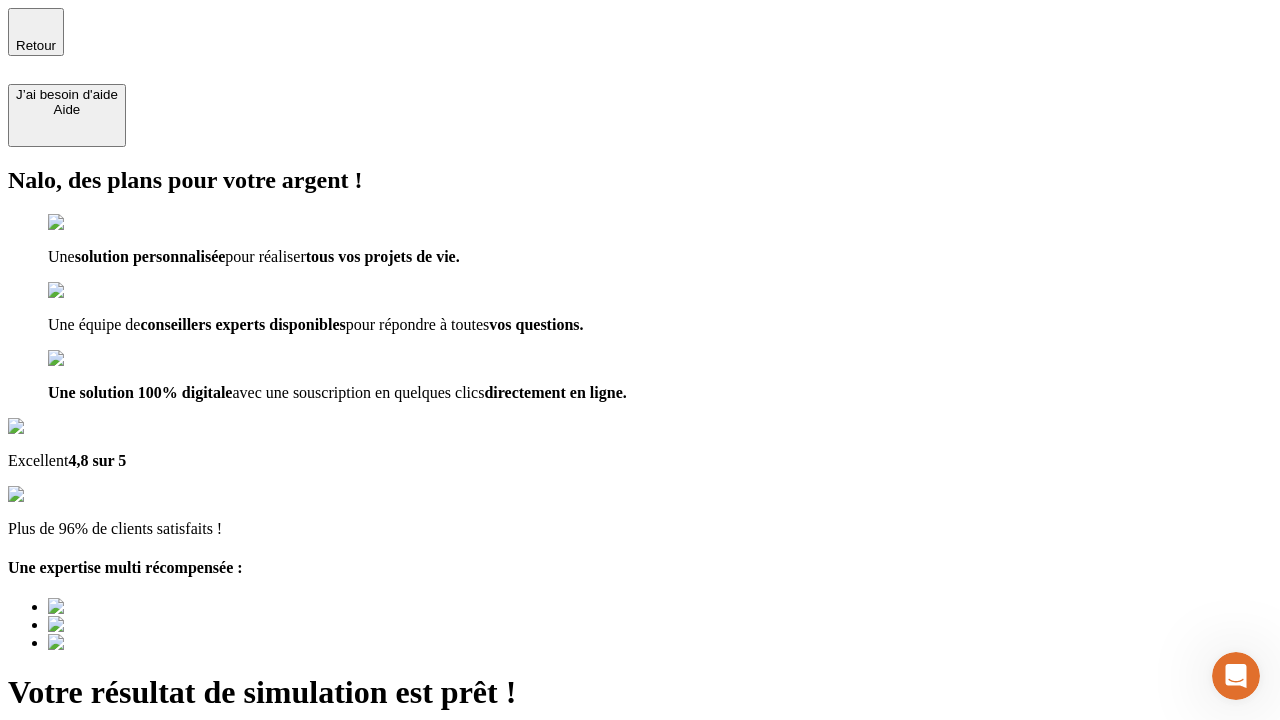 type on "[EMAIL_ADDRESS][DOMAIN_NAME]" 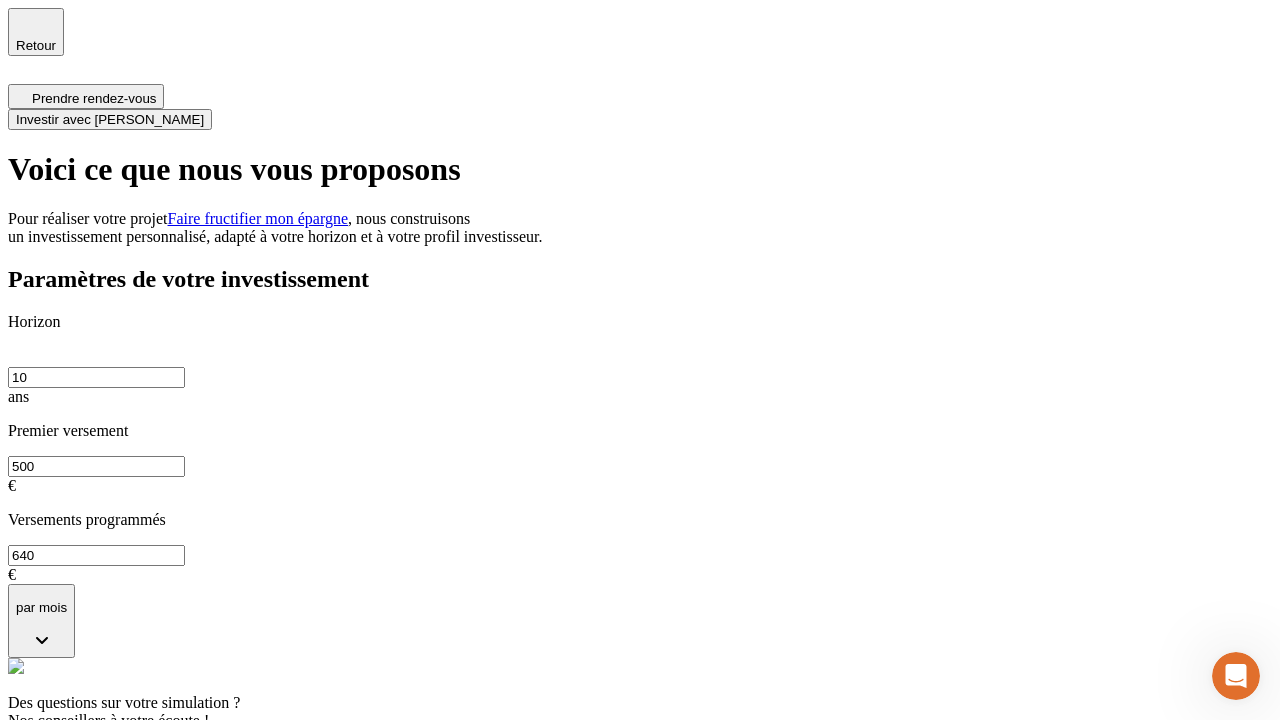 click on "Investir avec [PERSON_NAME]" at bounding box center [110, 119] 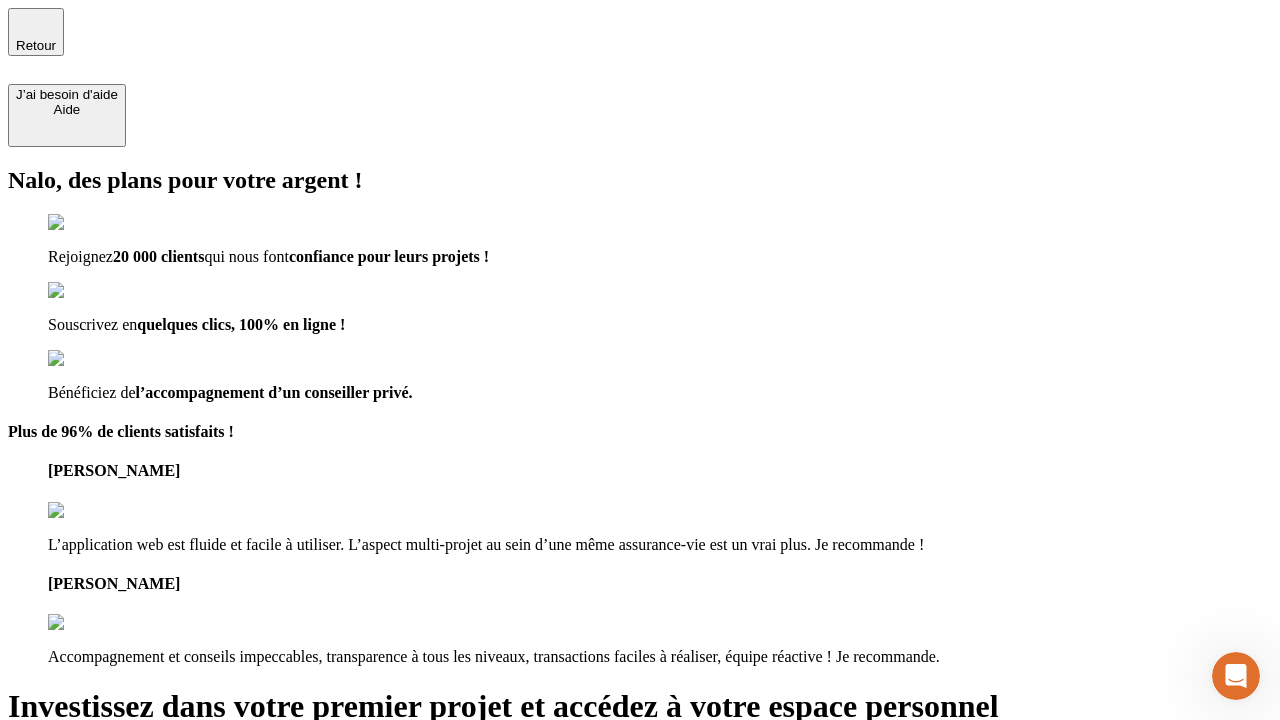type on "[EMAIL_ADDRESS][DOMAIN_NAME]" 